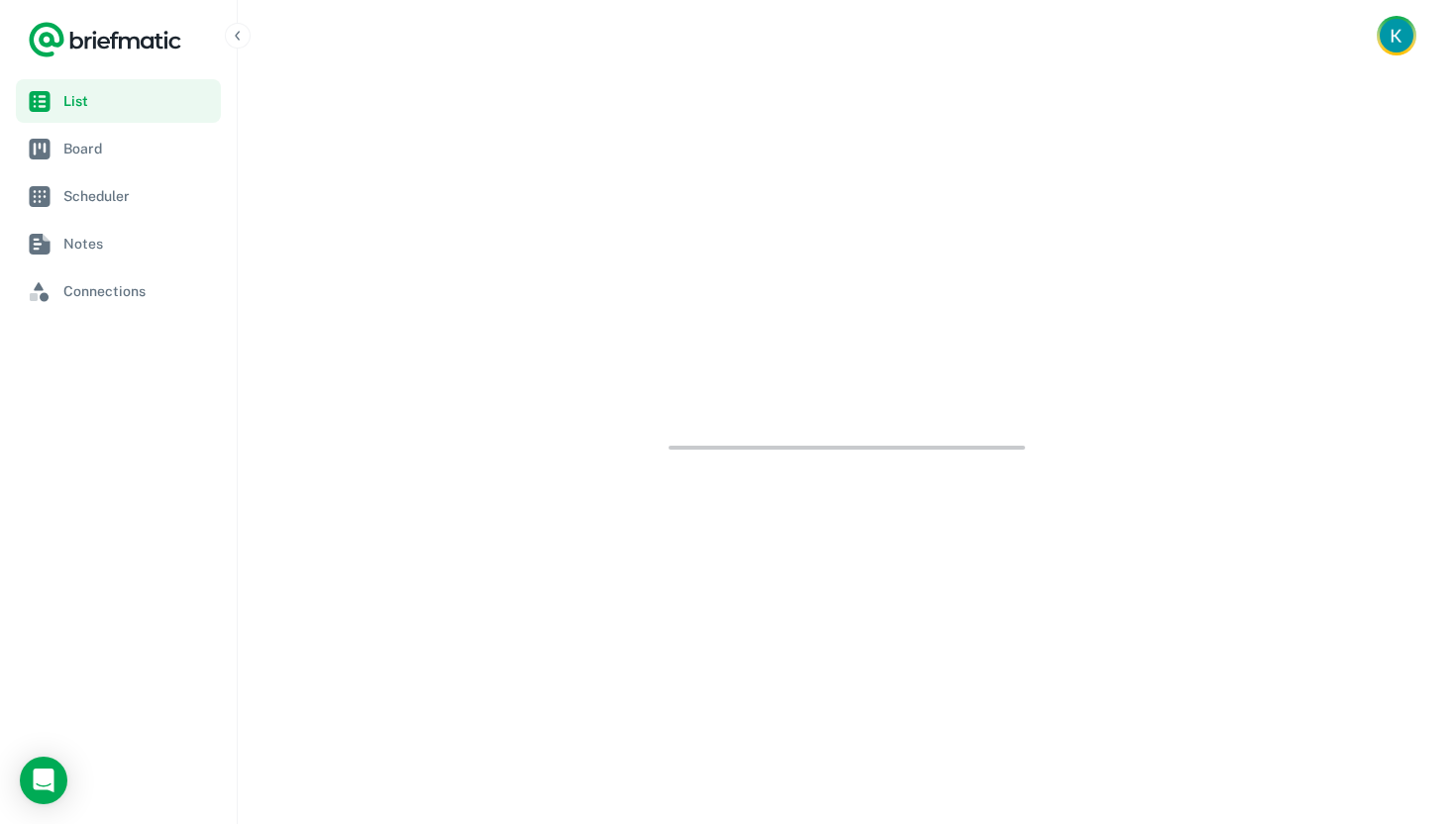 scroll, scrollTop: 0, scrollLeft: 0, axis: both 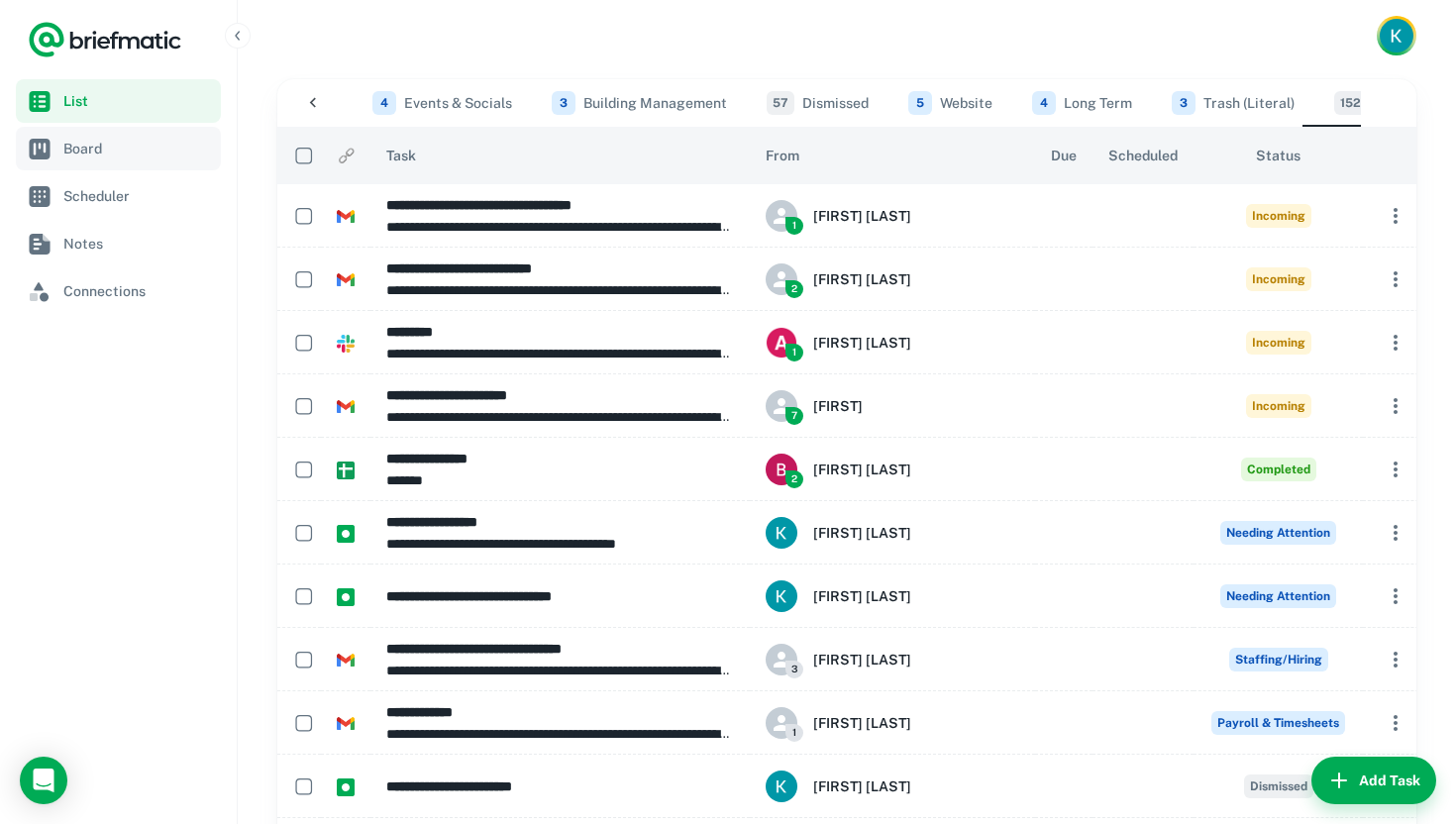 click on "Board" at bounding box center (138, 149) 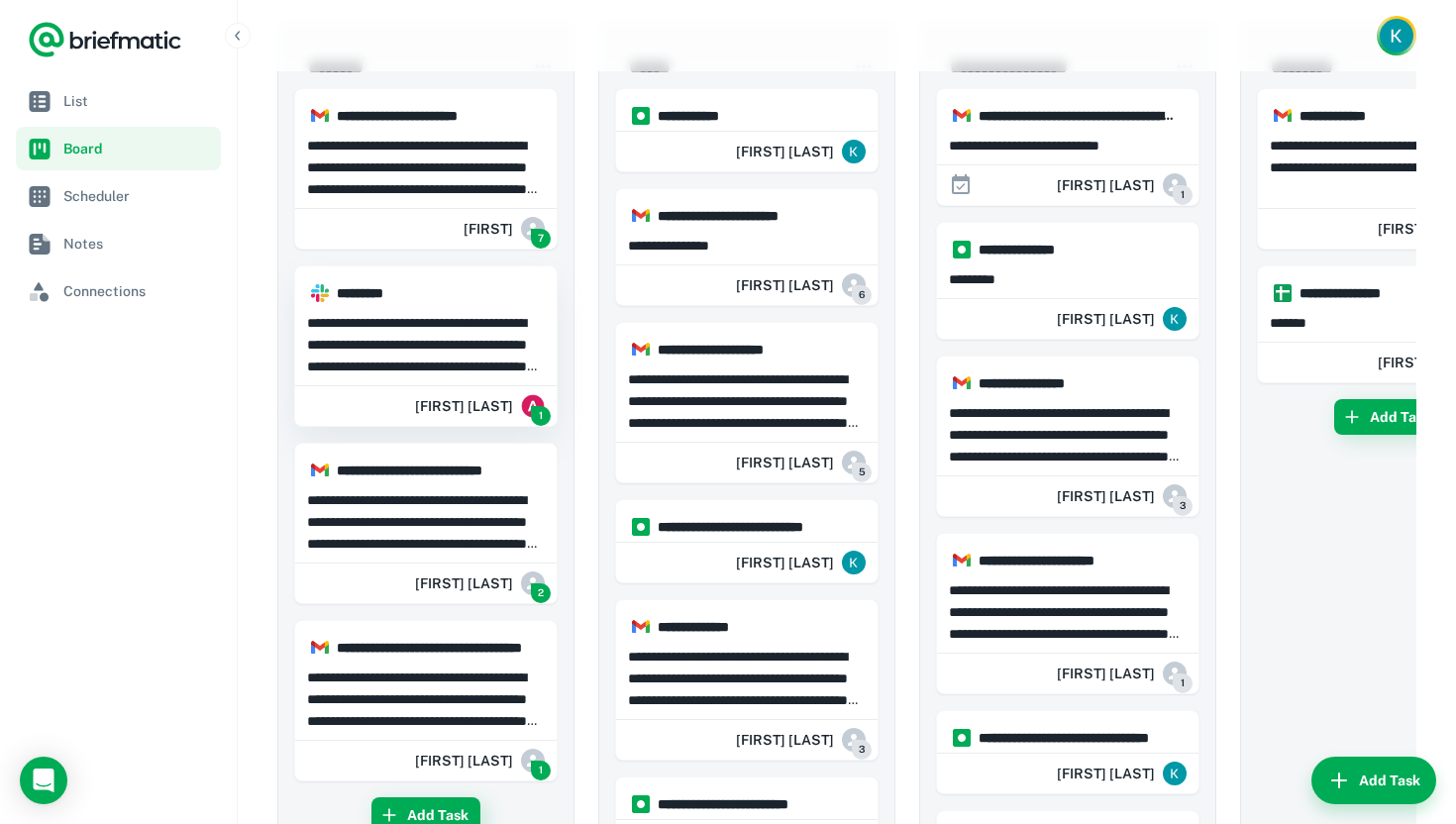 scroll, scrollTop: 59, scrollLeft: 0, axis: vertical 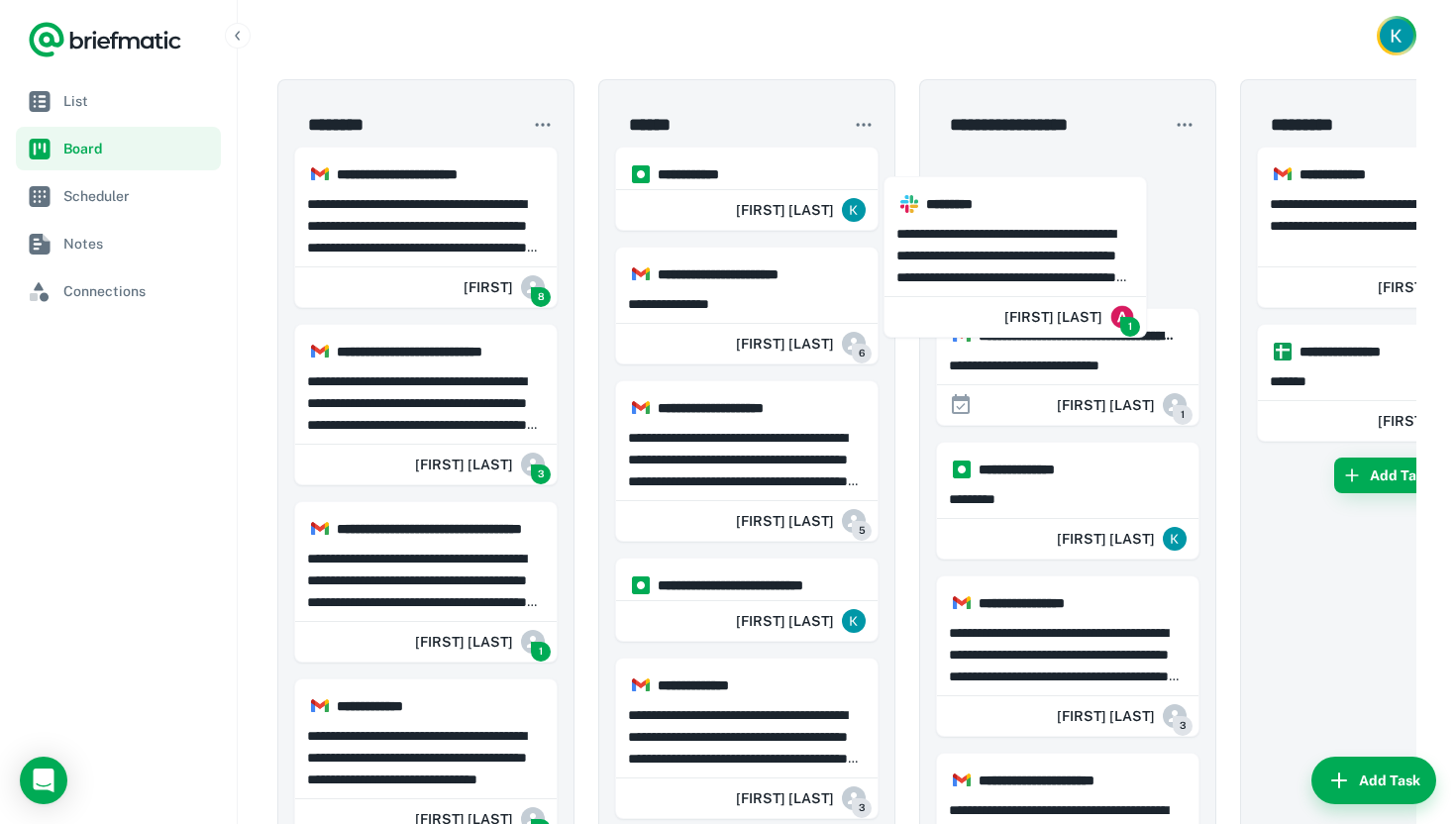 drag, startPoint x: 451, startPoint y: 370, endPoint x: 1051, endPoint y: 275, distance: 607.4743 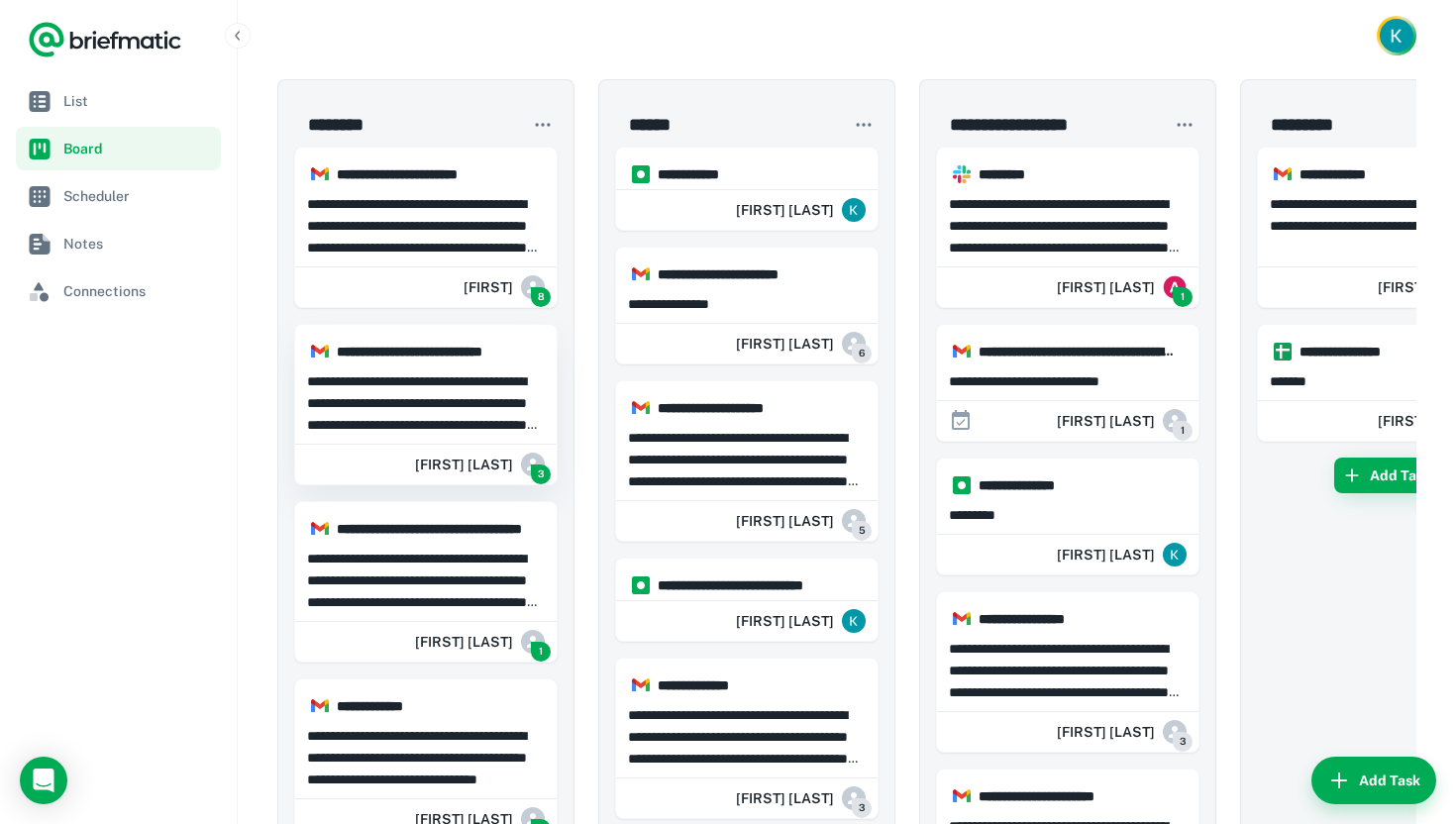 click on "**********" at bounding box center [426, 403] 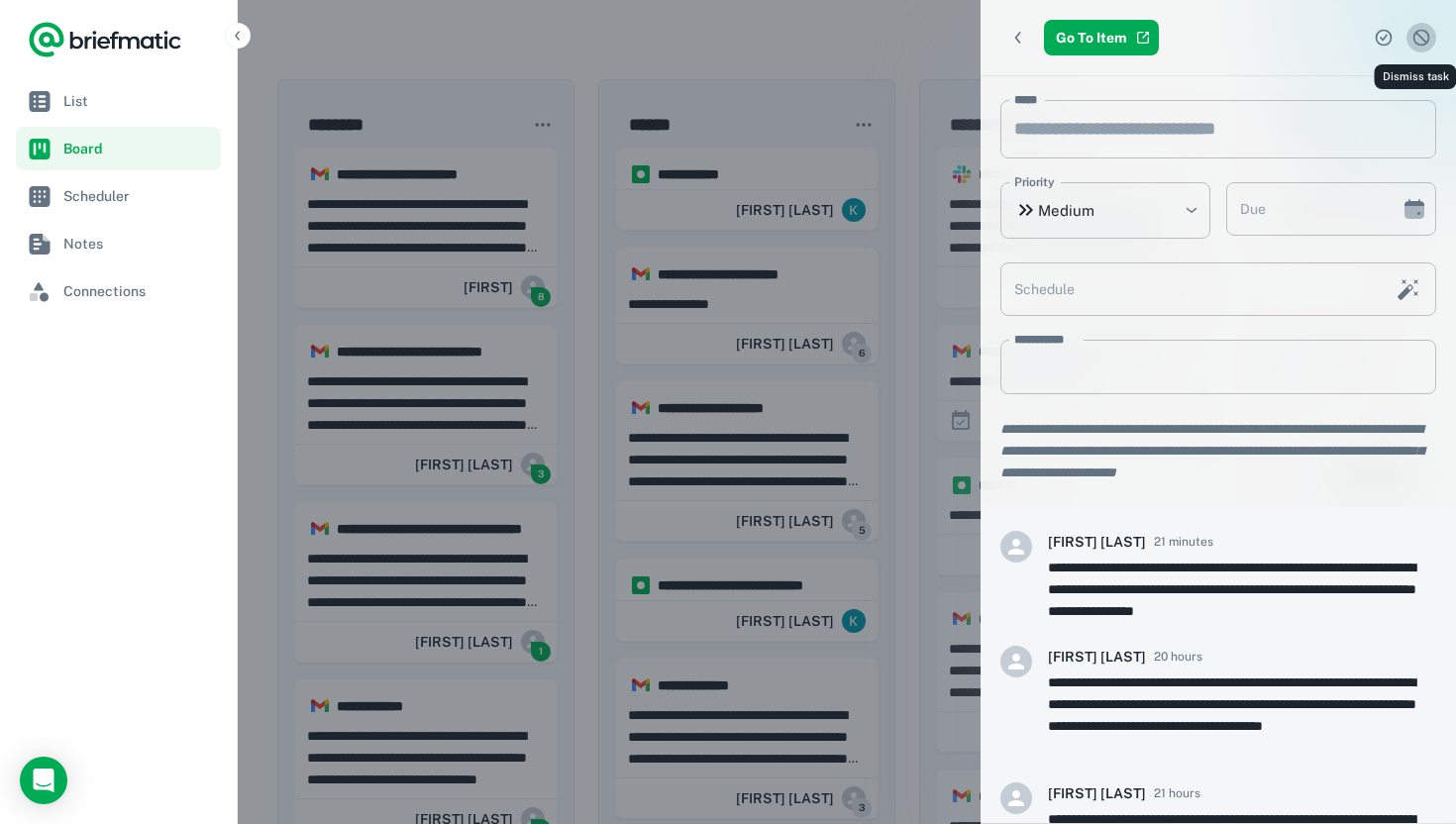 click 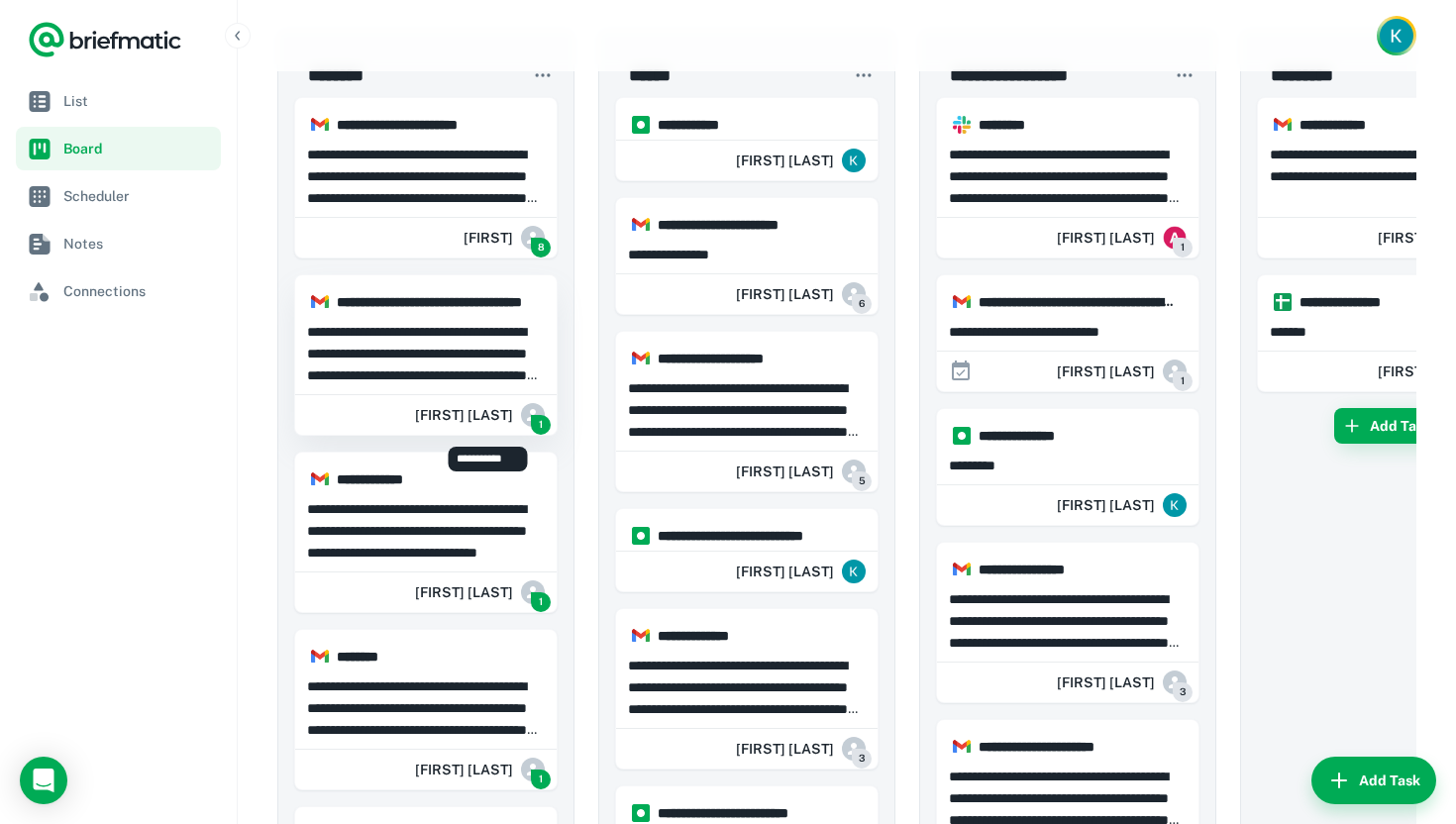 scroll, scrollTop: 69, scrollLeft: 0, axis: vertical 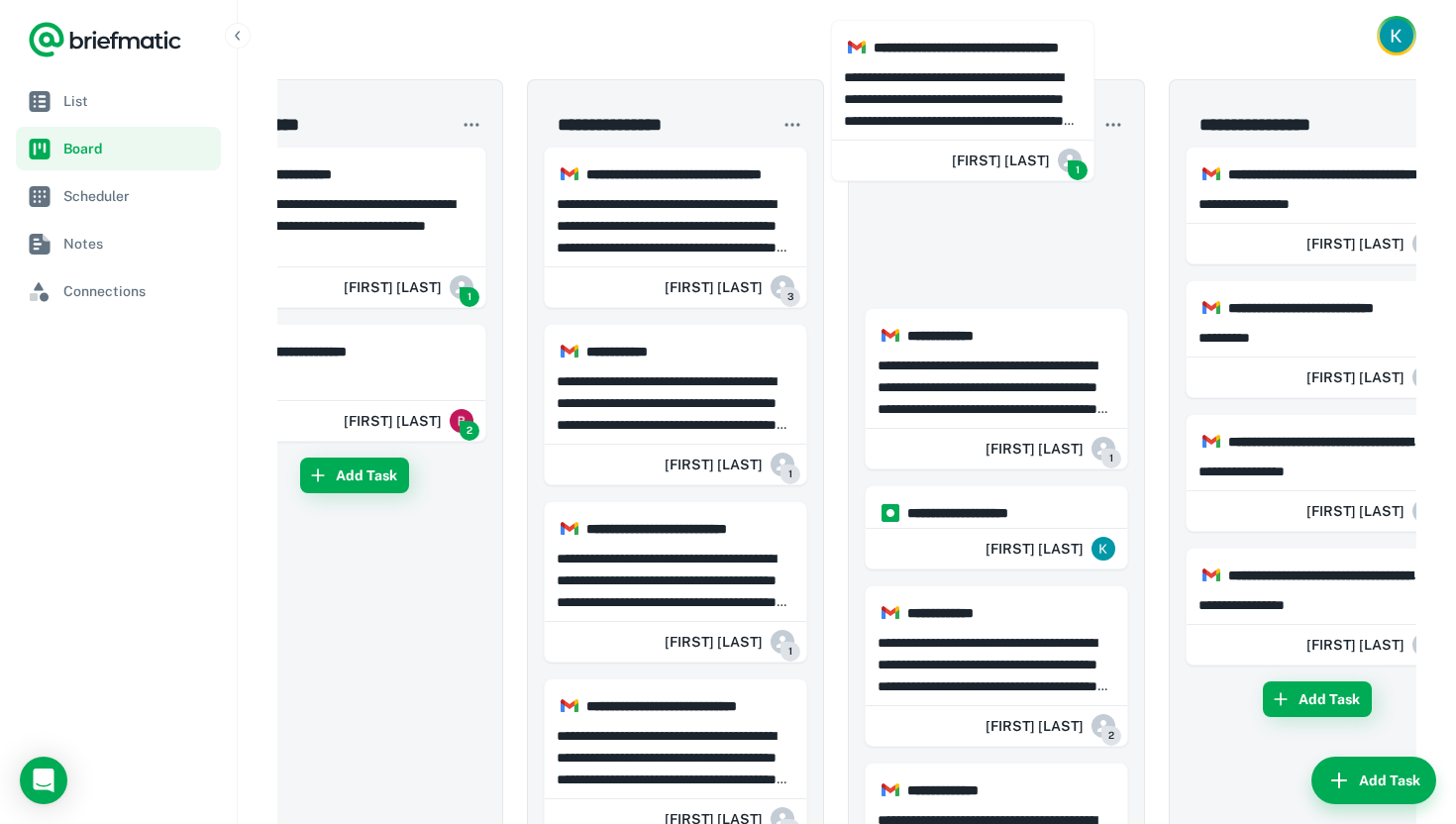 drag, startPoint x: 486, startPoint y: 330, endPoint x: 1030, endPoint y: 101, distance: 590.235 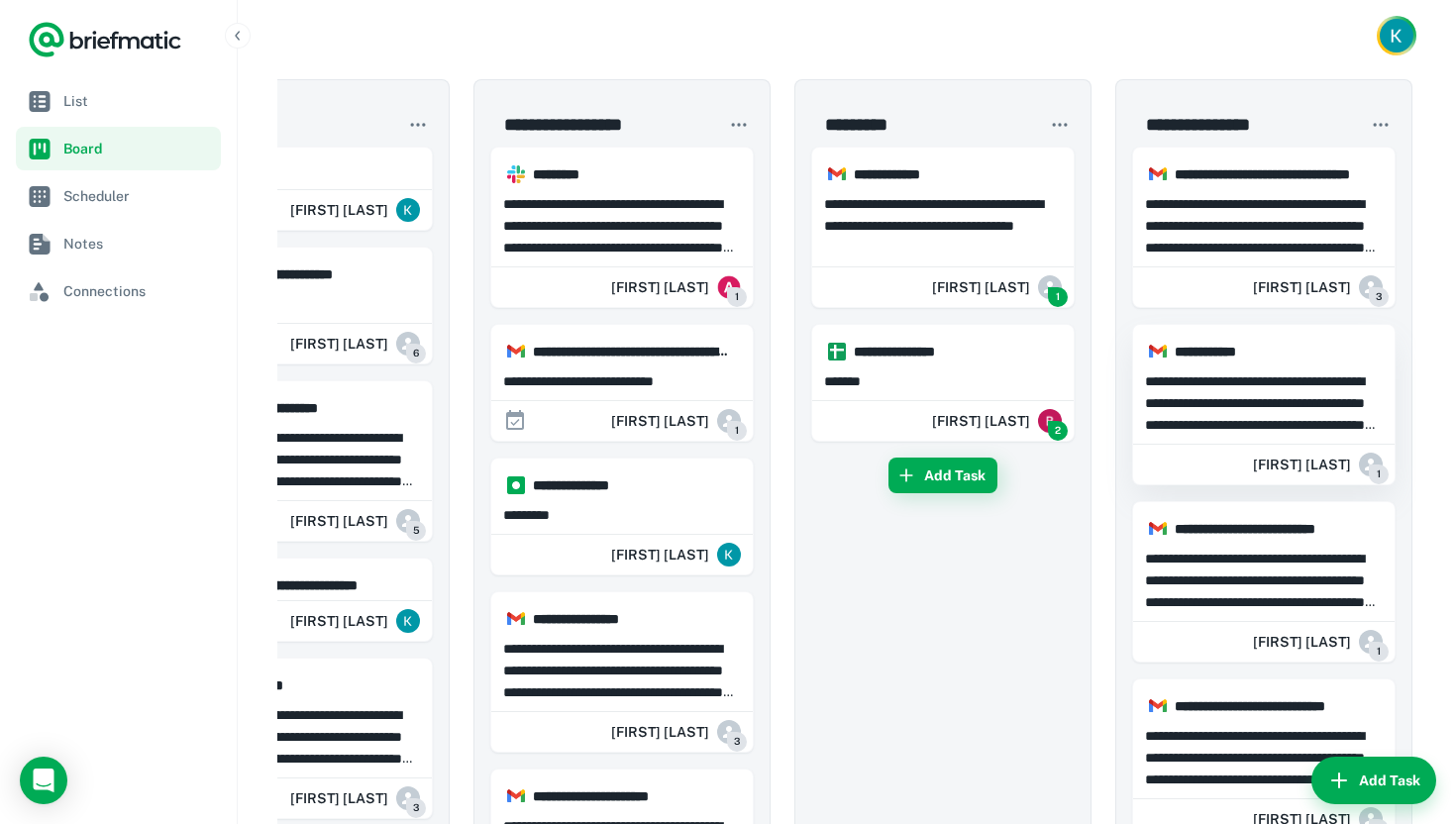 scroll, scrollTop: 0, scrollLeft: 0, axis: both 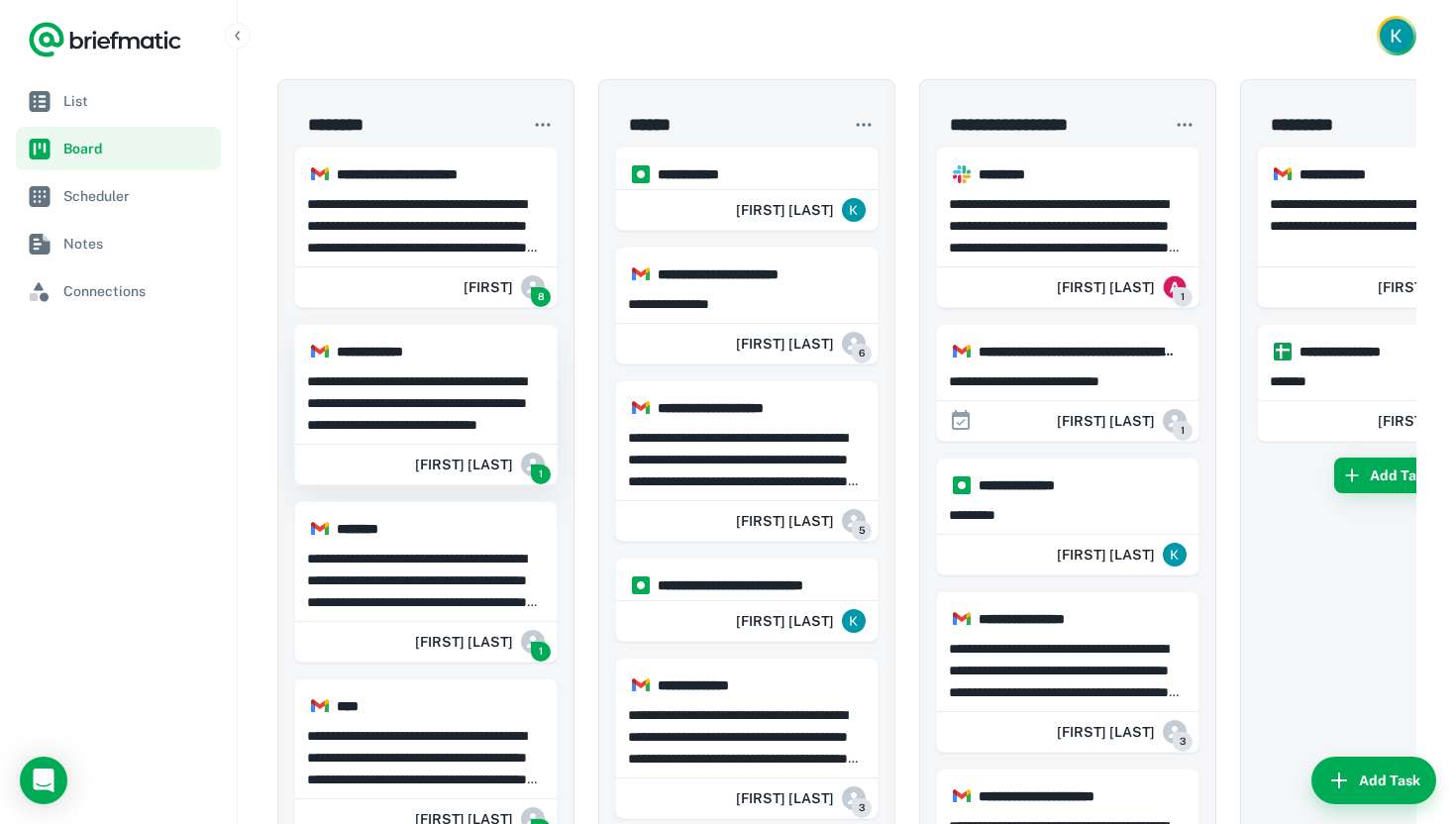 click on "**********" at bounding box center [426, 403] 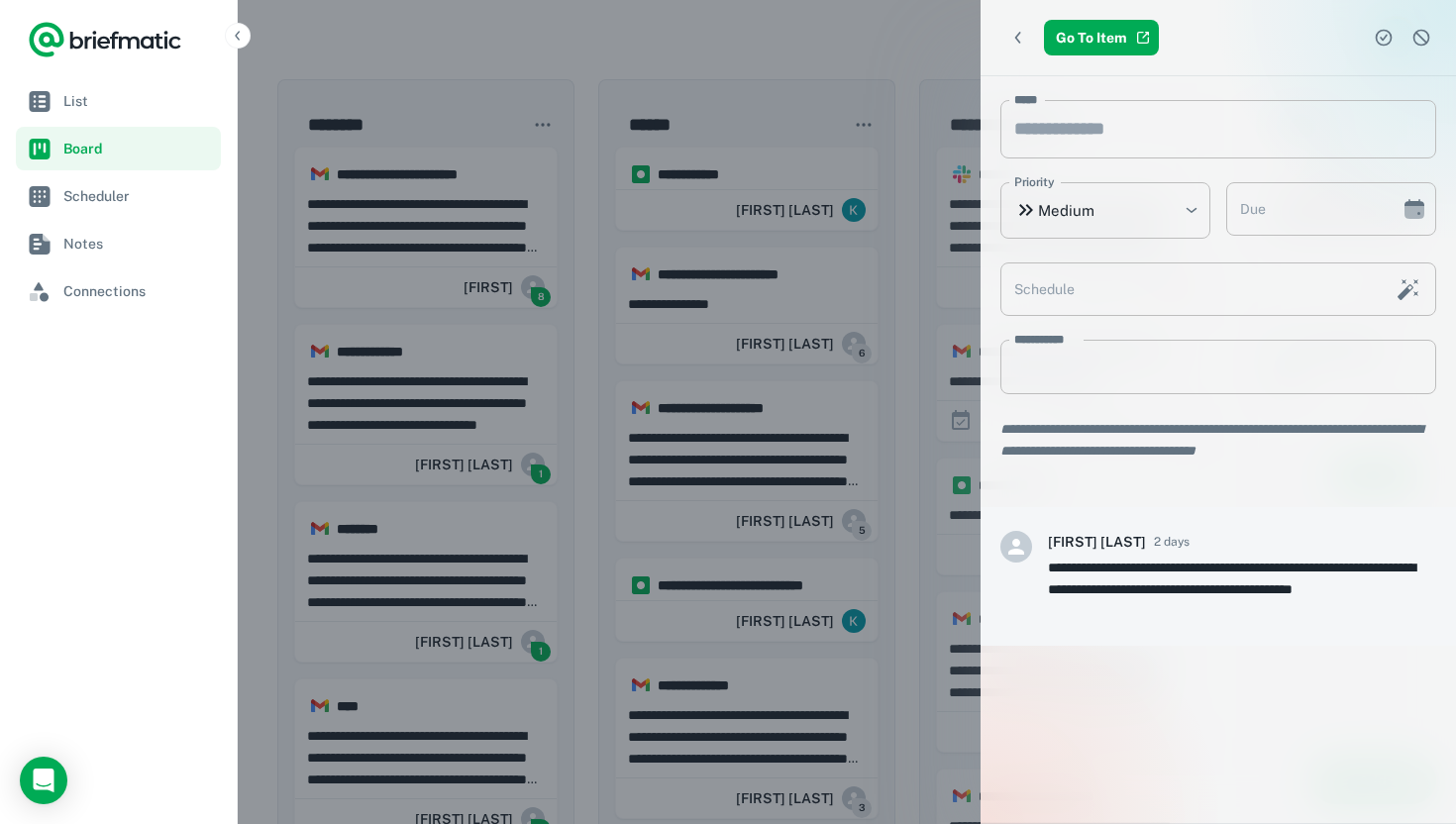 click at bounding box center (728, 412) 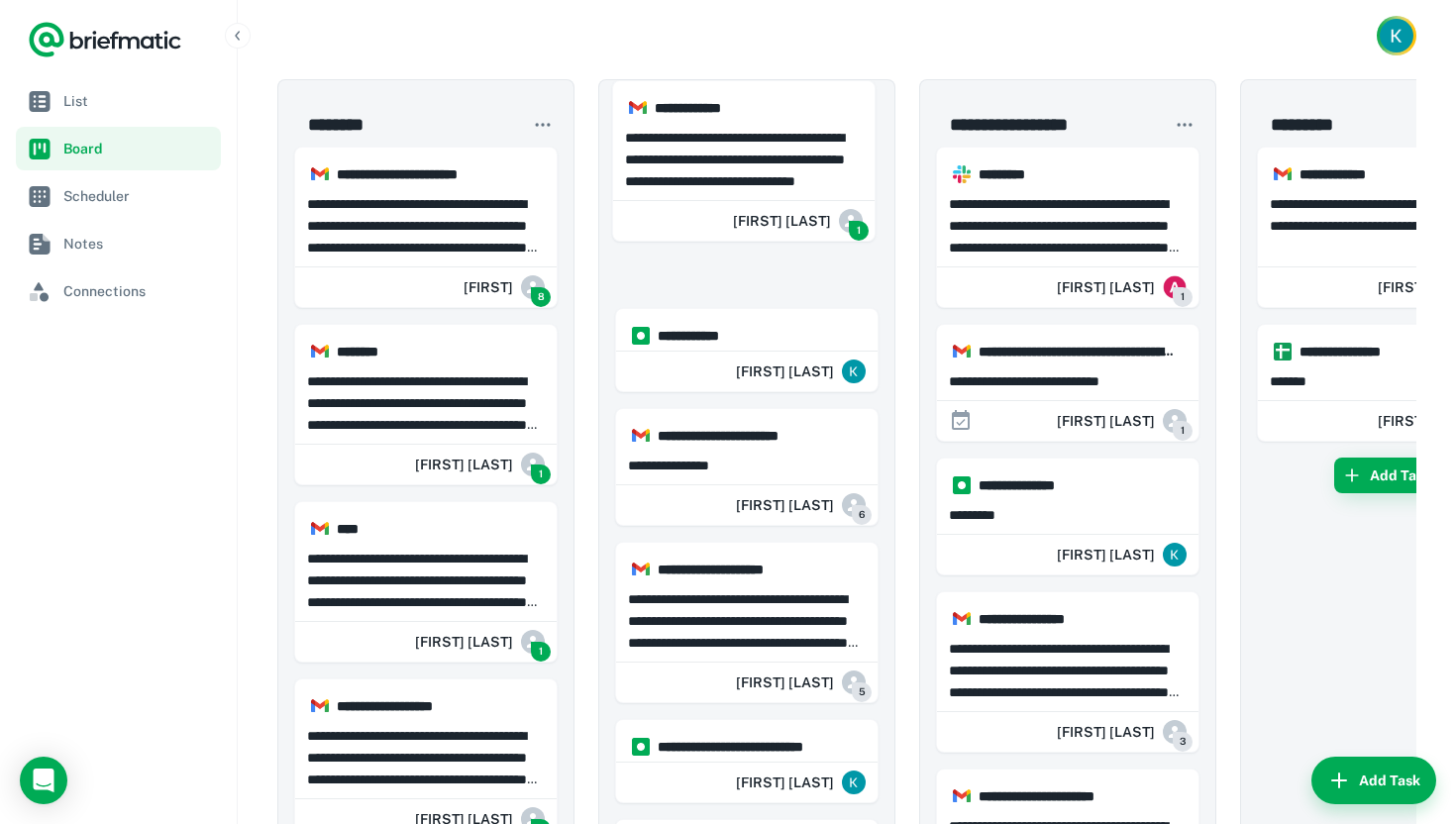 drag, startPoint x: 491, startPoint y: 359, endPoint x: 809, endPoint y: 123, distance: 396.00505 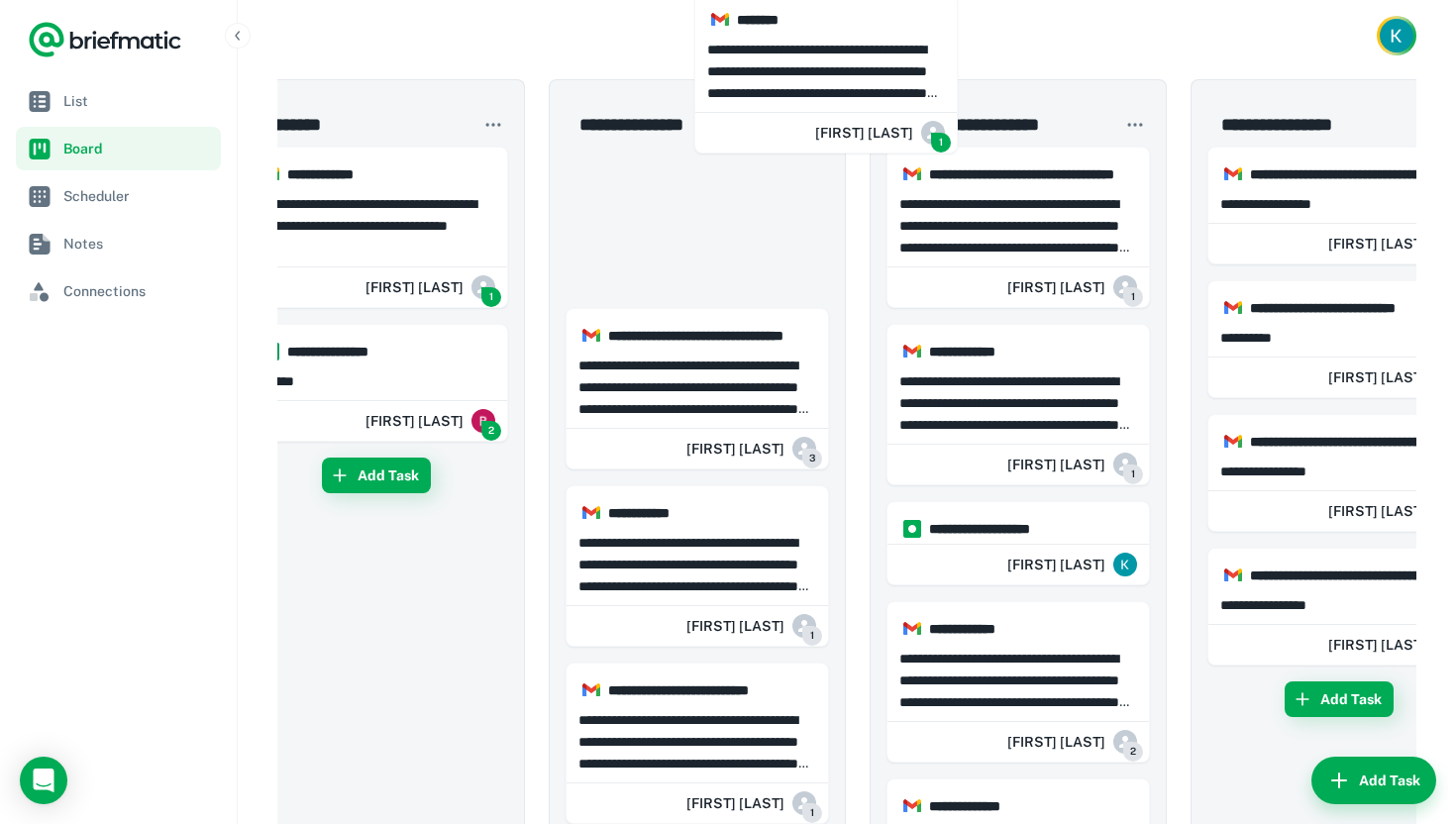 scroll, scrollTop: 0, scrollLeft: 1011, axis: horizontal 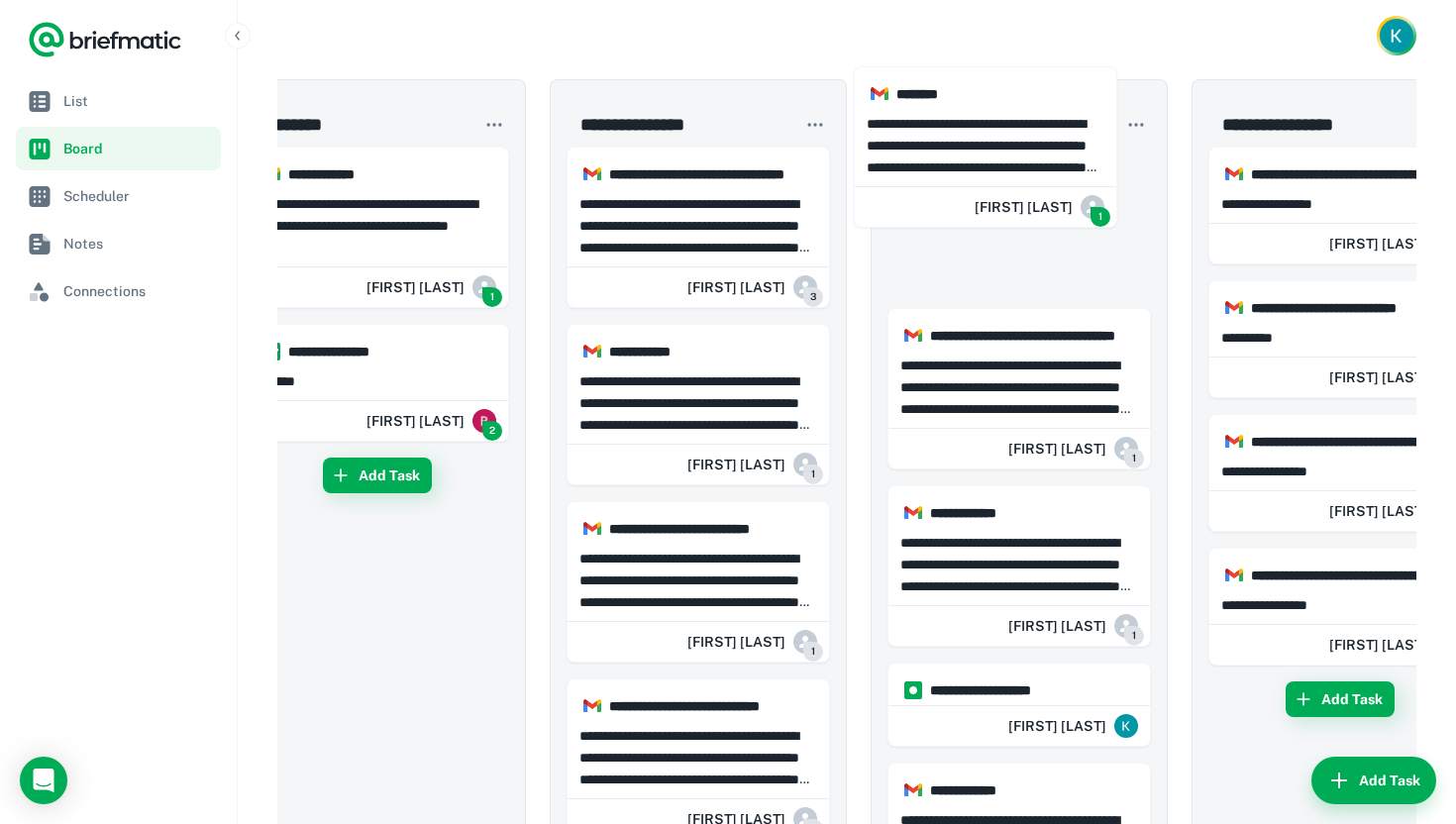drag, startPoint x: 382, startPoint y: 406, endPoint x: 948, endPoint y: 145, distance: 623.2792 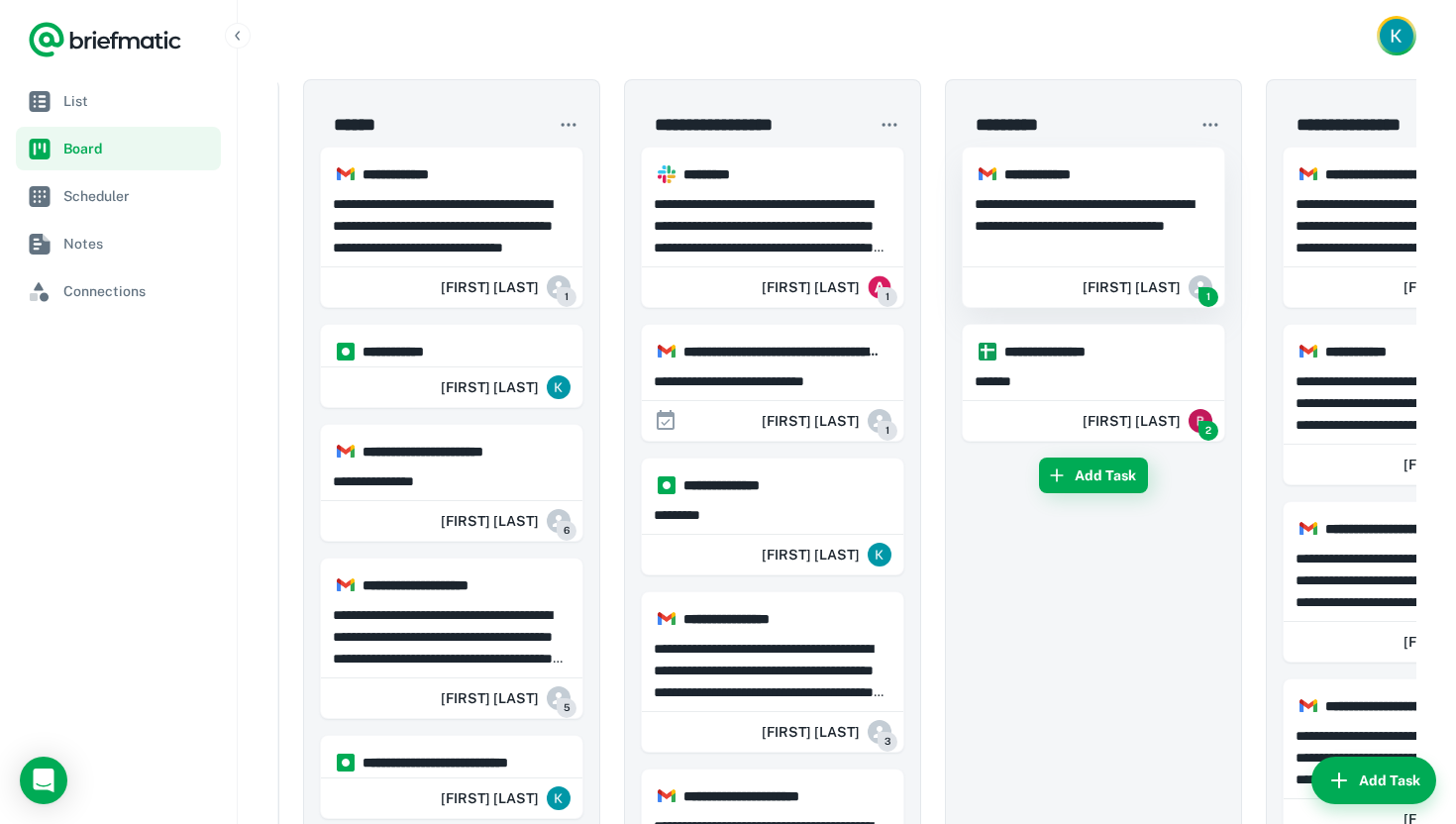 scroll, scrollTop: 0, scrollLeft: 0, axis: both 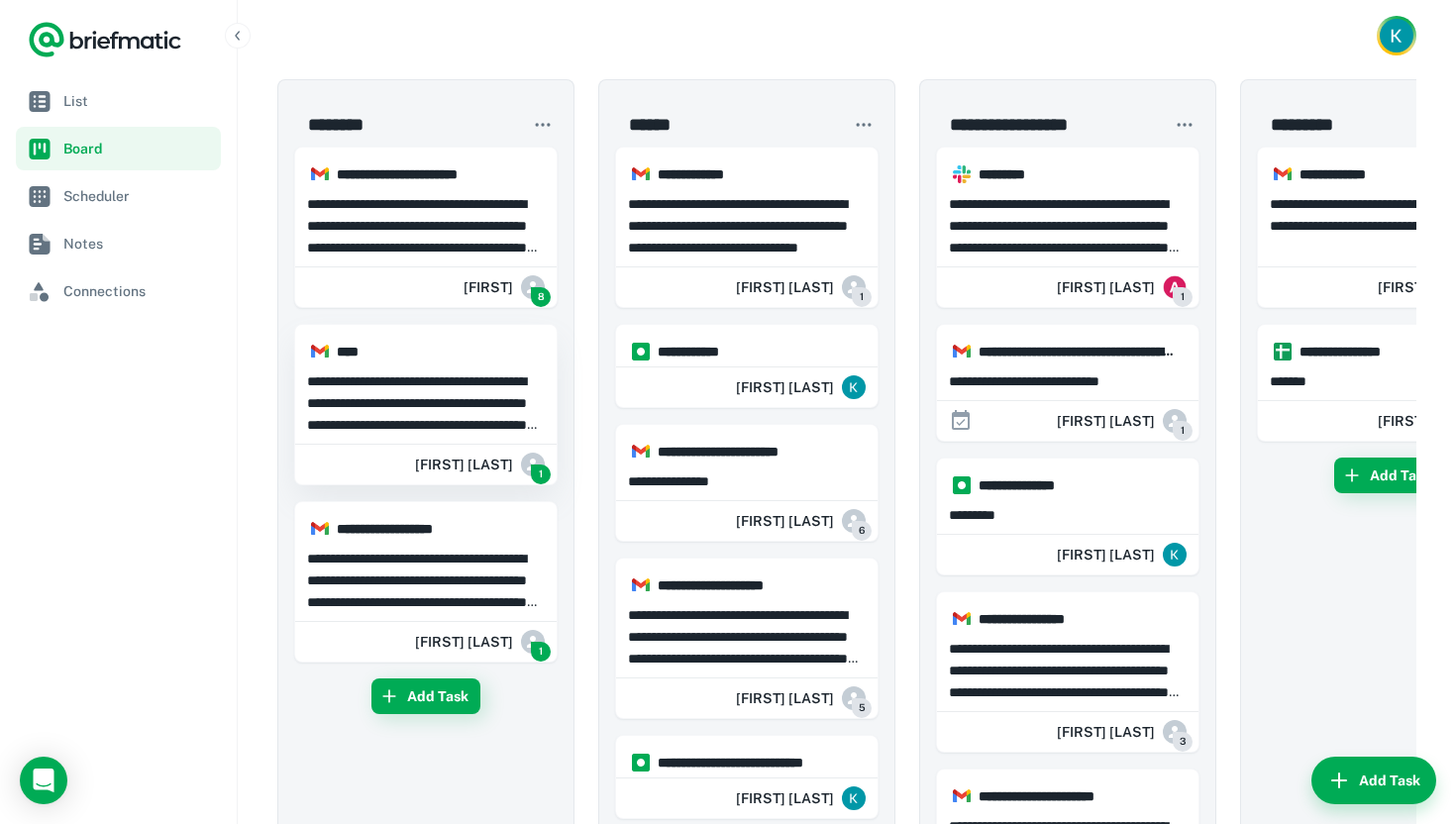 click on "**********" at bounding box center [426, 403] 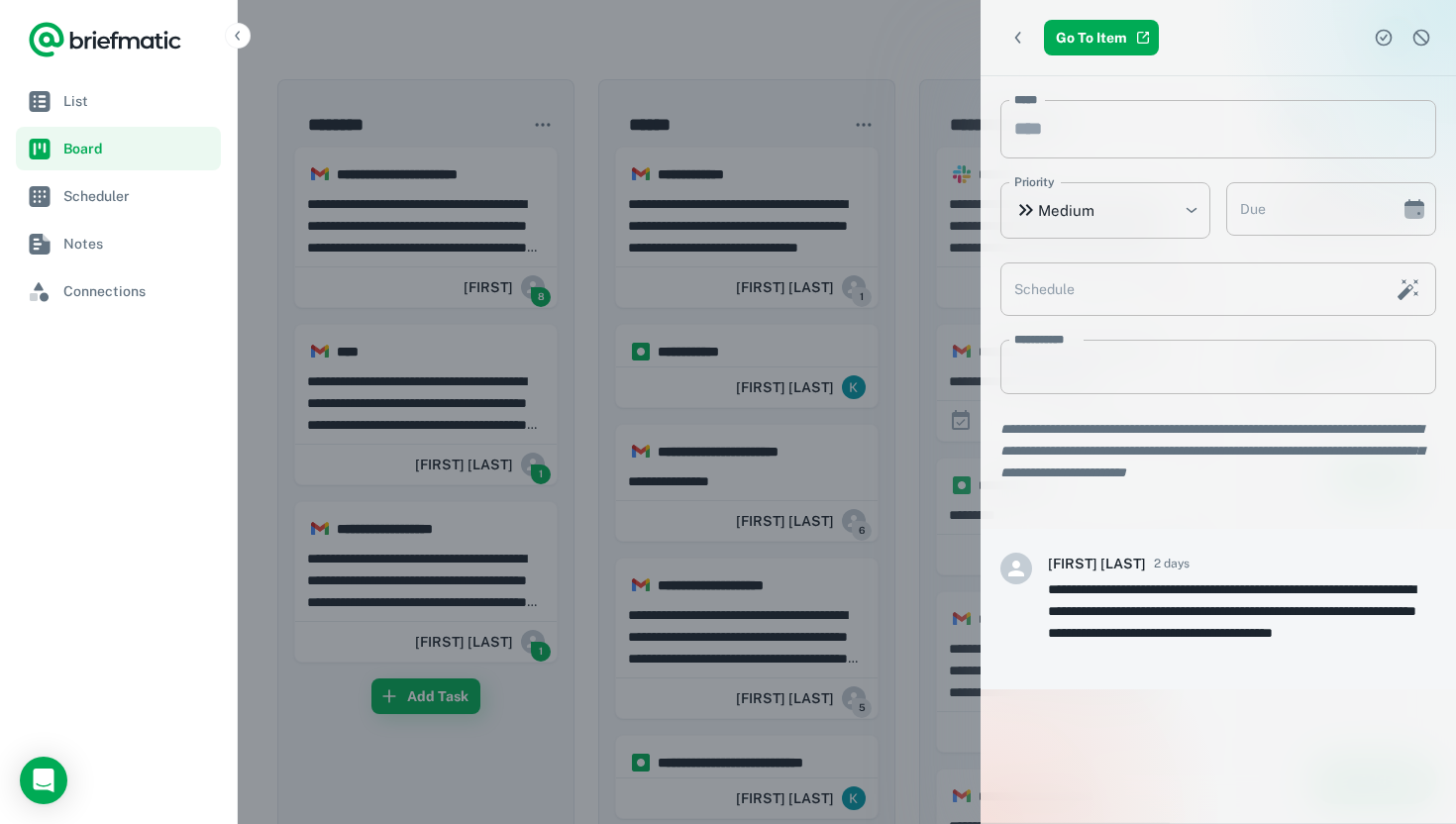 click at bounding box center [728, 412] 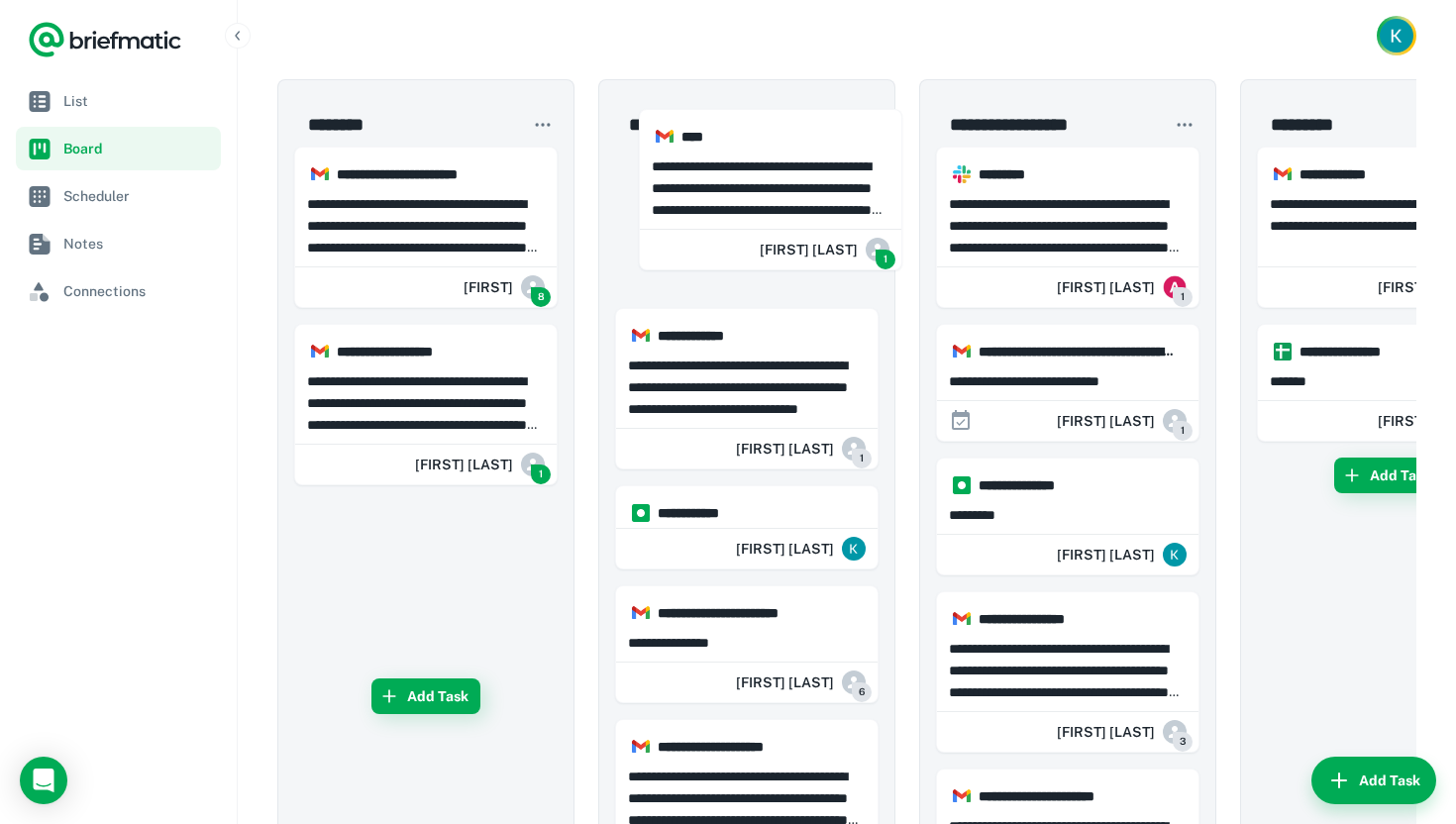 drag, startPoint x: 419, startPoint y: 407, endPoint x: 781, endPoint y: 176, distance: 429.424 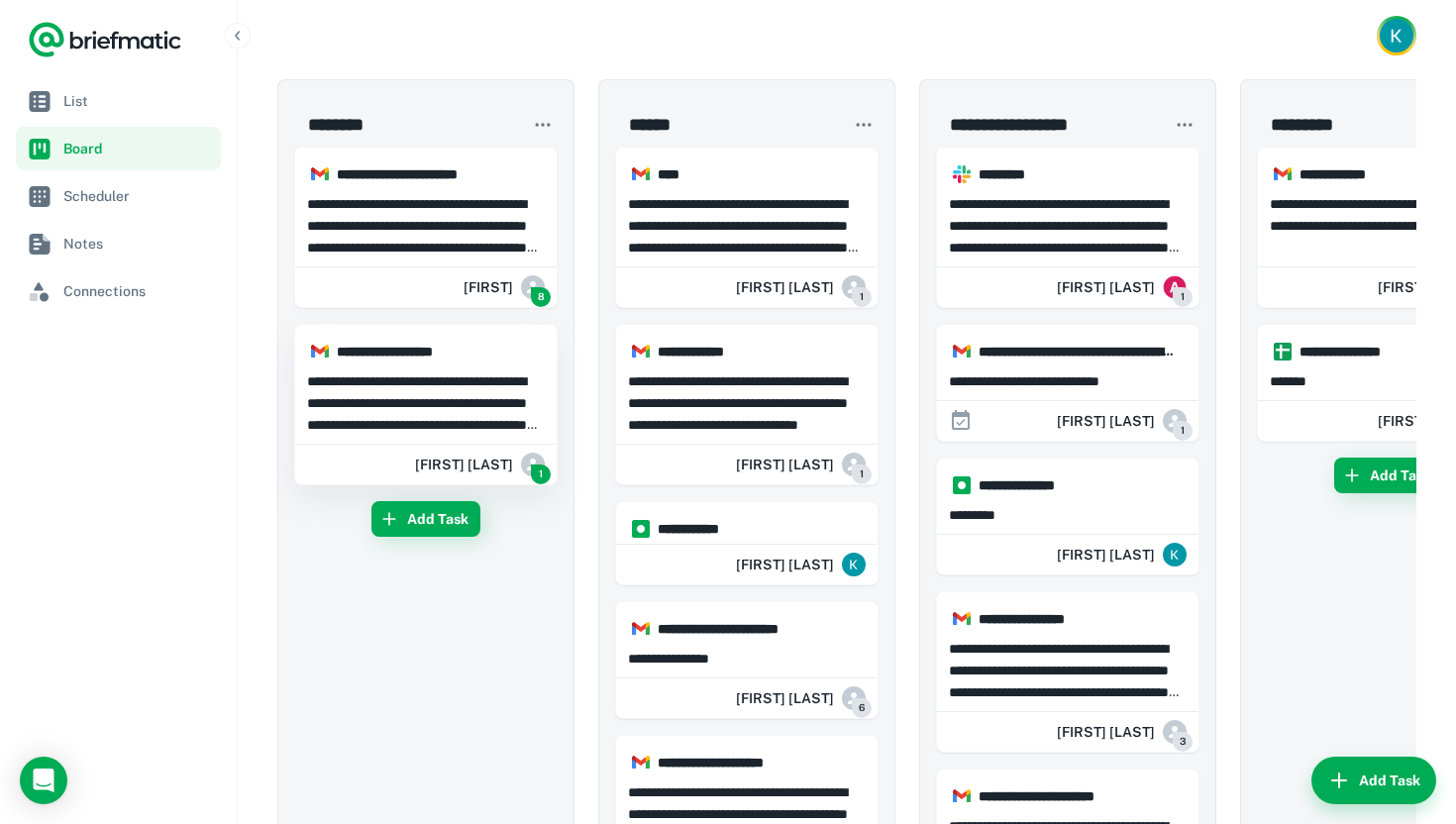 click on "**********" at bounding box center (426, 403) 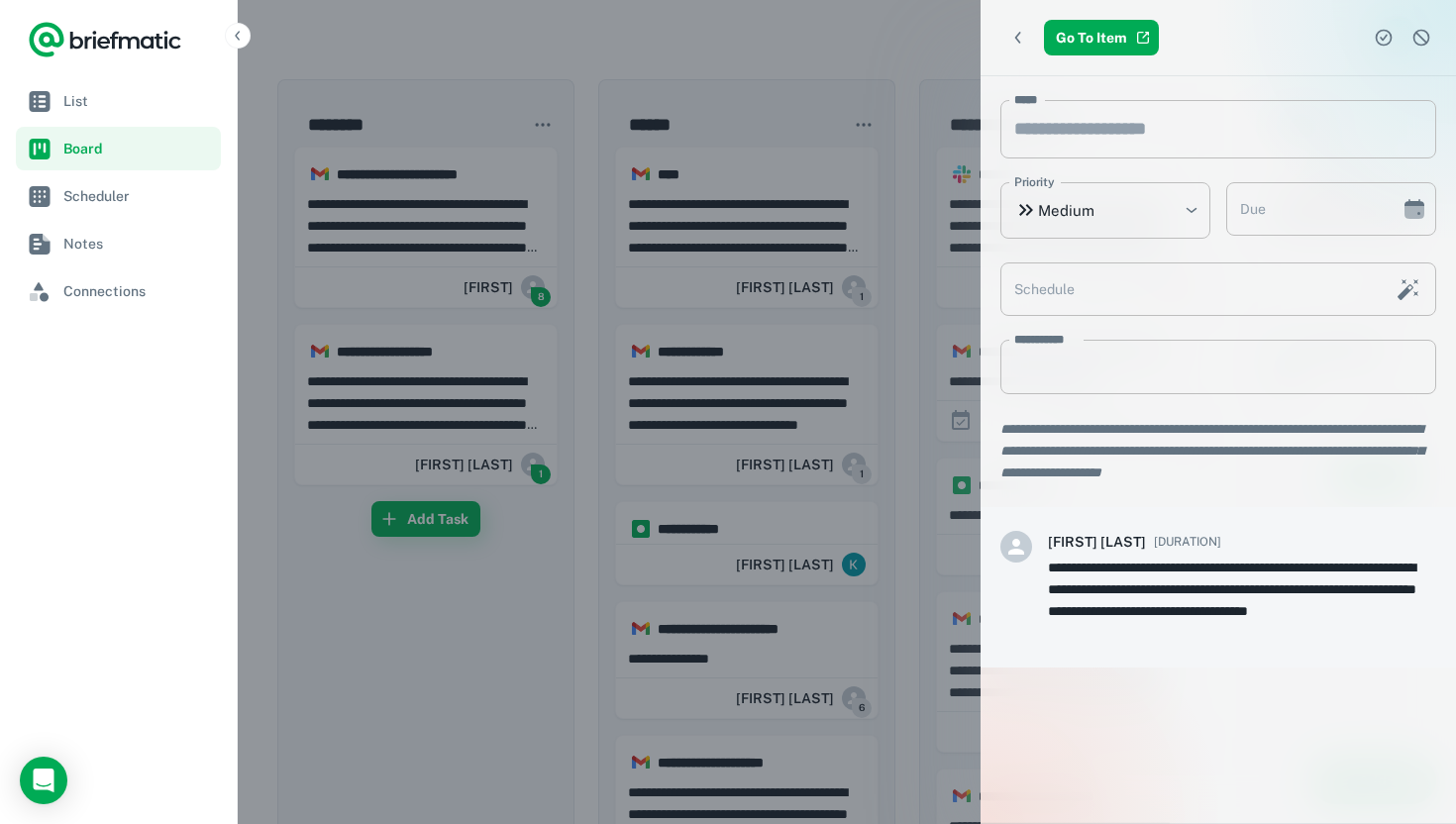 click at bounding box center [728, 412] 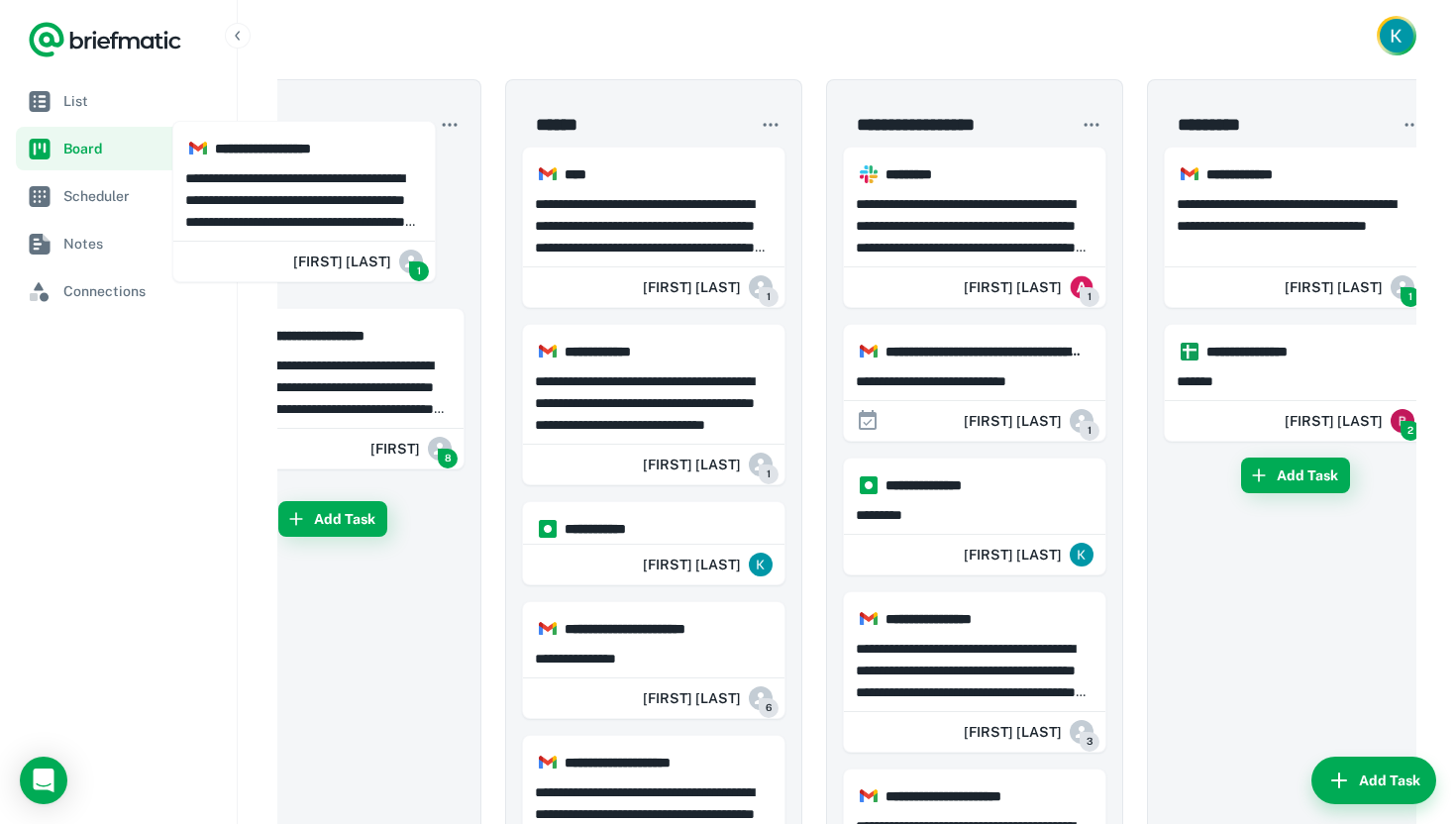 scroll, scrollTop: 0, scrollLeft: 0, axis: both 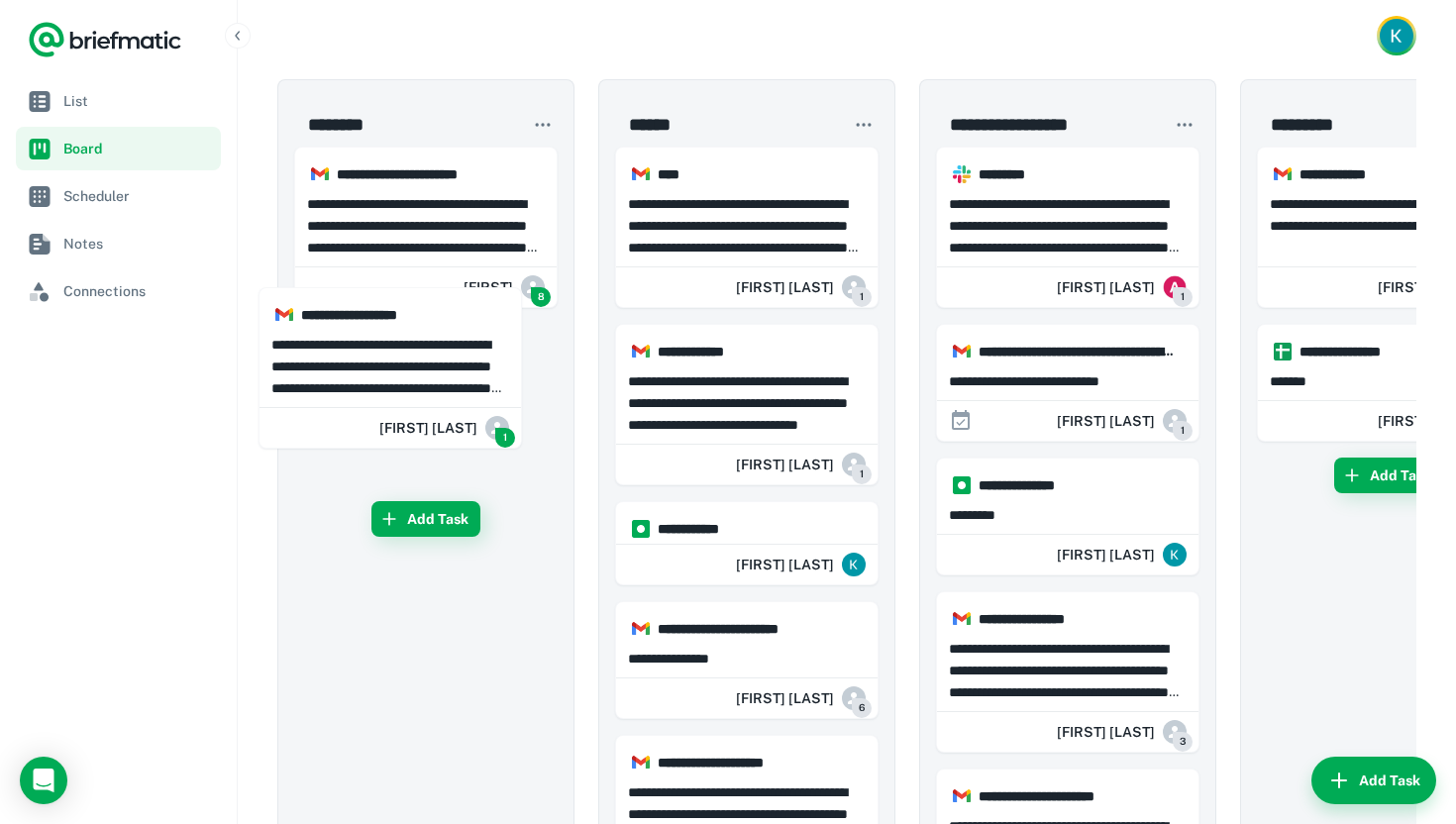 drag, startPoint x: 472, startPoint y: 385, endPoint x: 445, endPoint y: 341, distance: 52 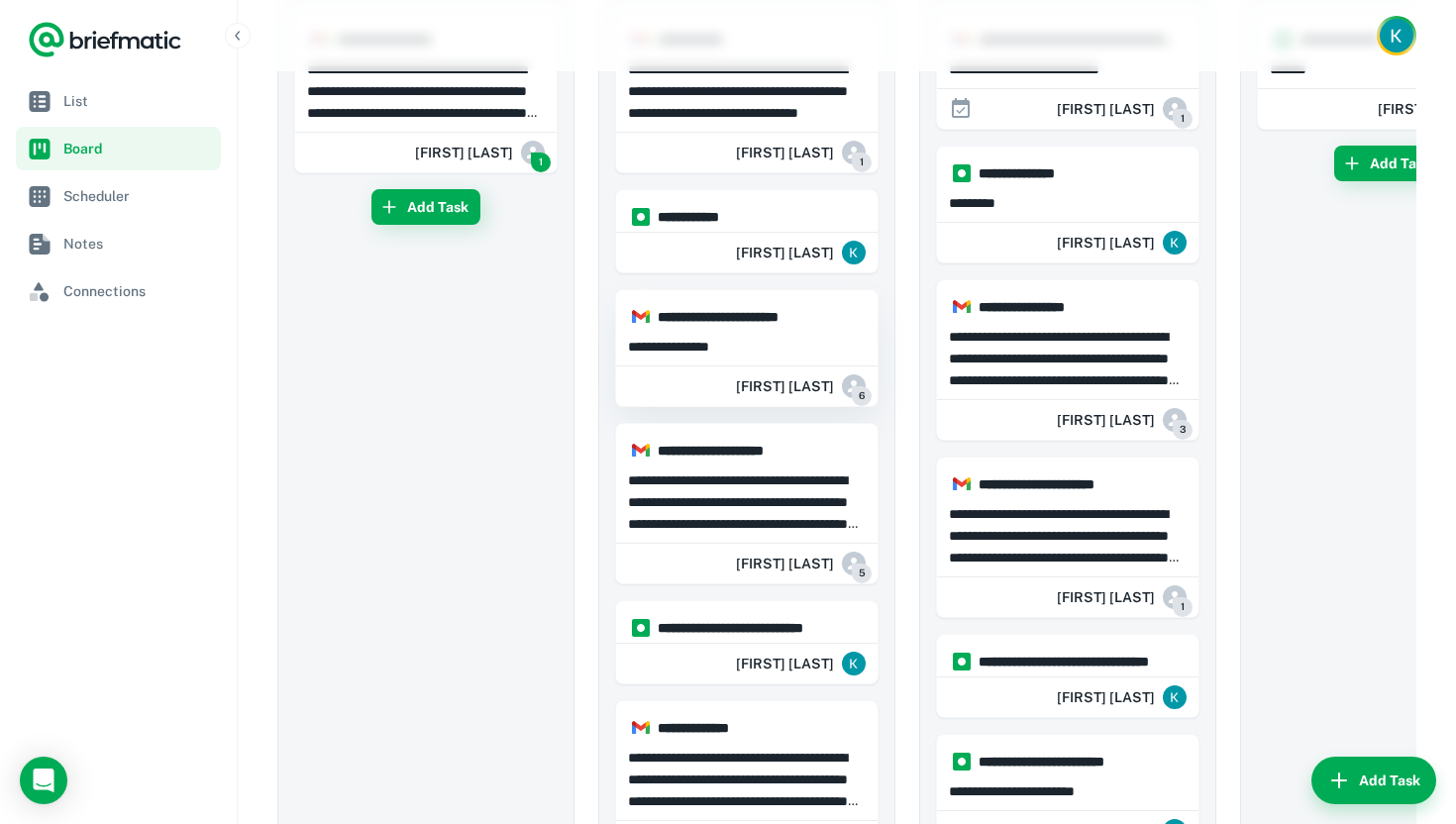 scroll, scrollTop: 314, scrollLeft: 0, axis: vertical 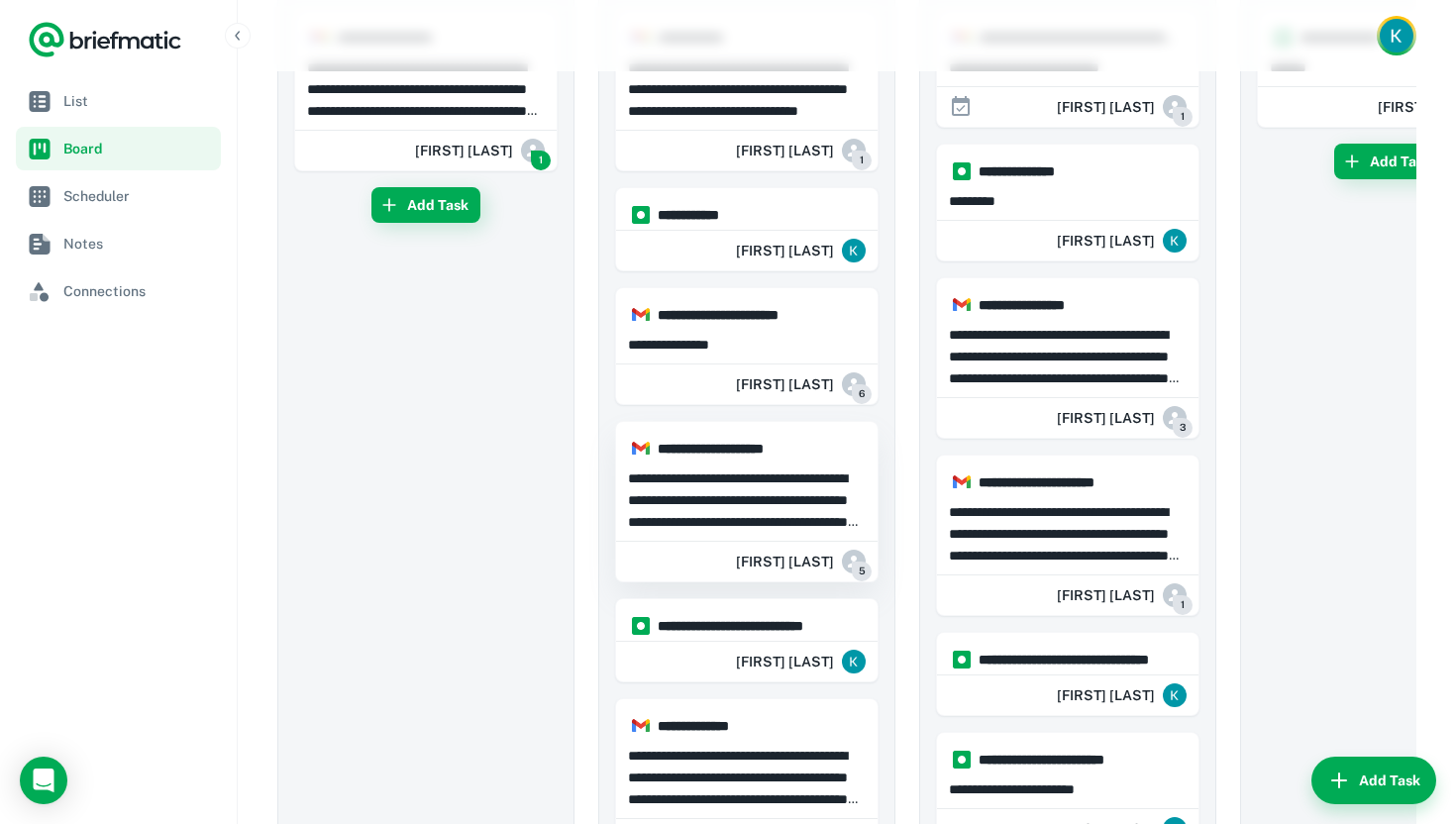 click on "**********" at bounding box center (747, 498) 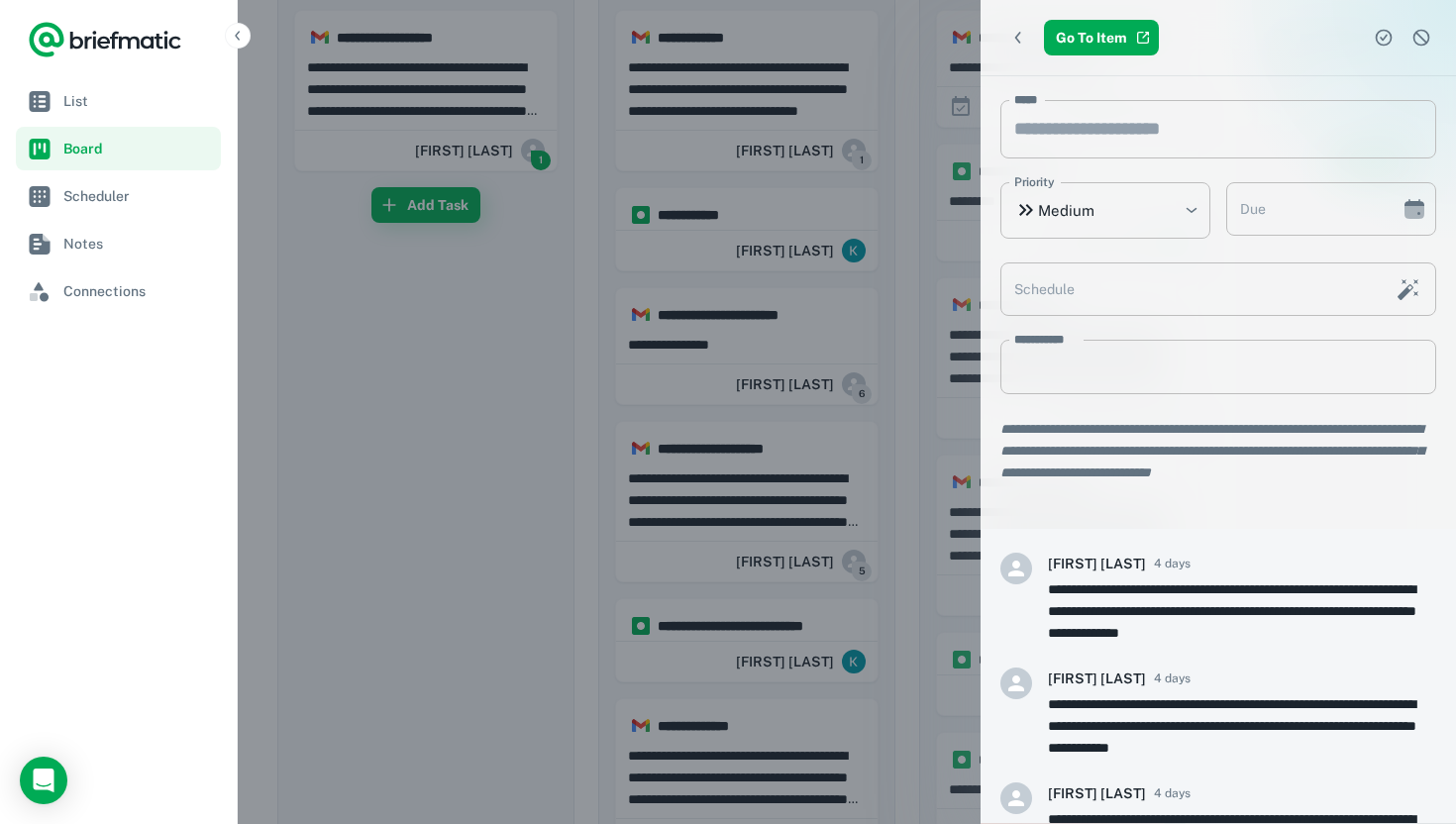 click at bounding box center [728, 412] 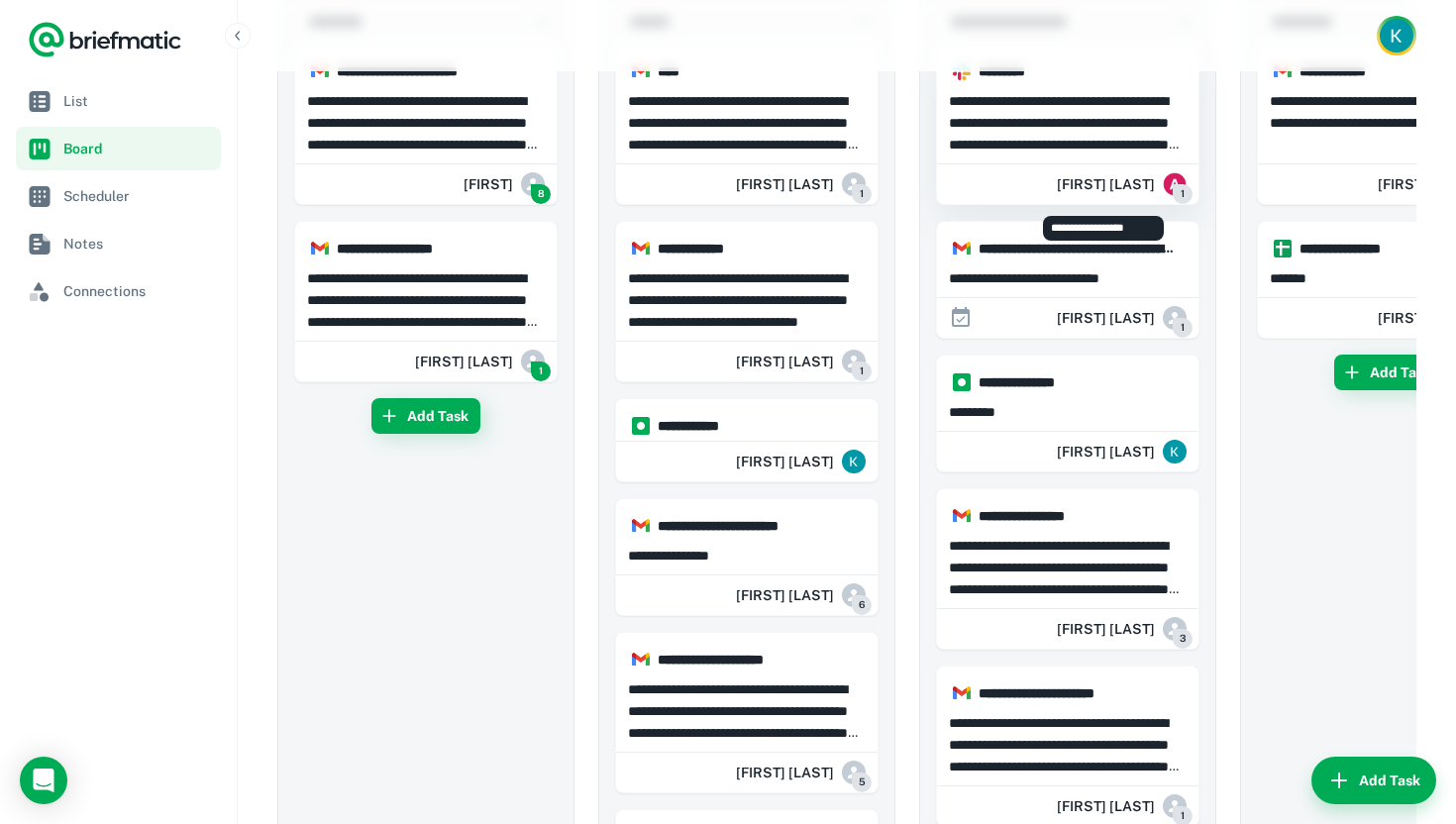 scroll, scrollTop: 122, scrollLeft: 0, axis: vertical 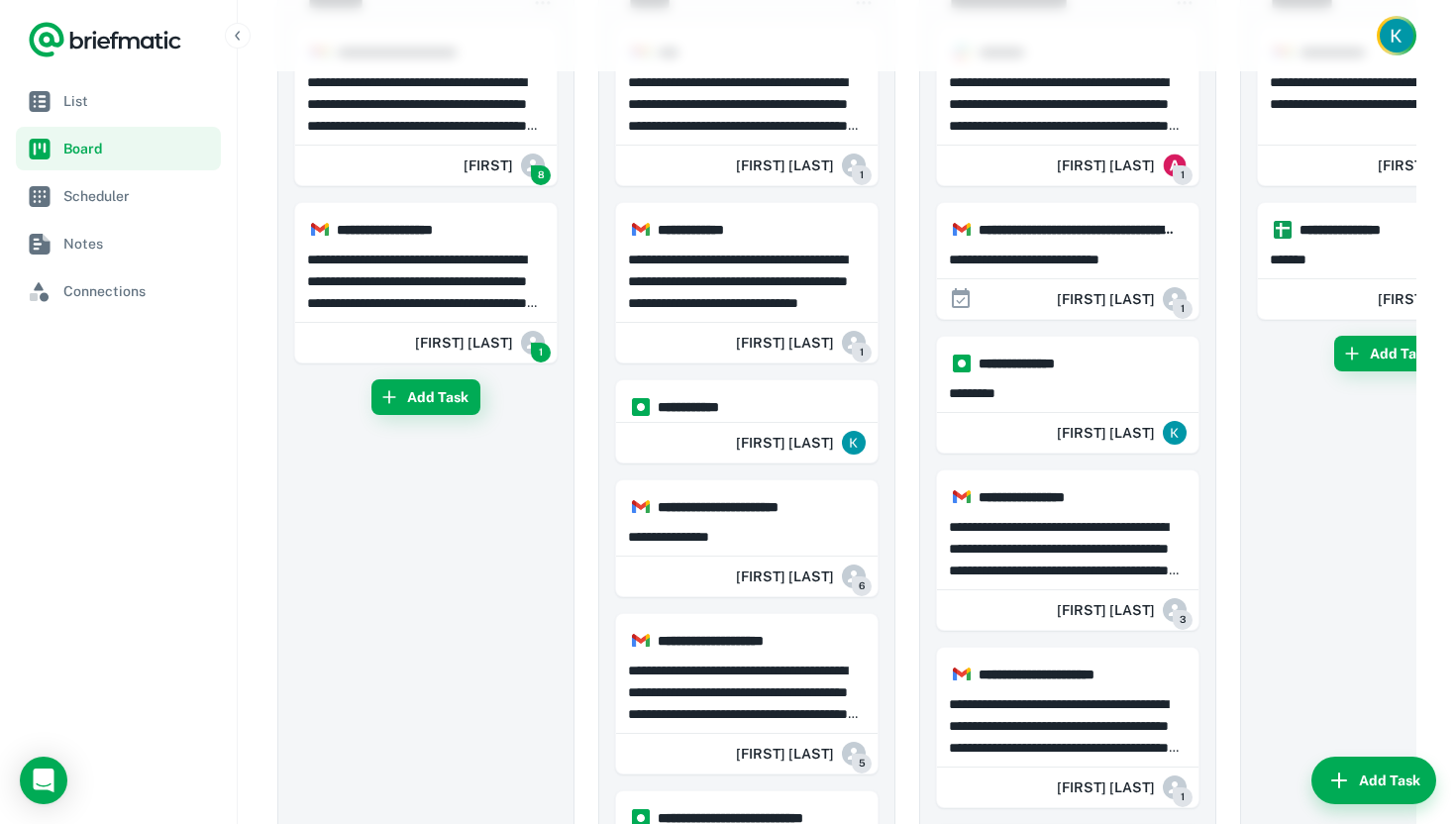 click on "**********" at bounding box center [847, 847] 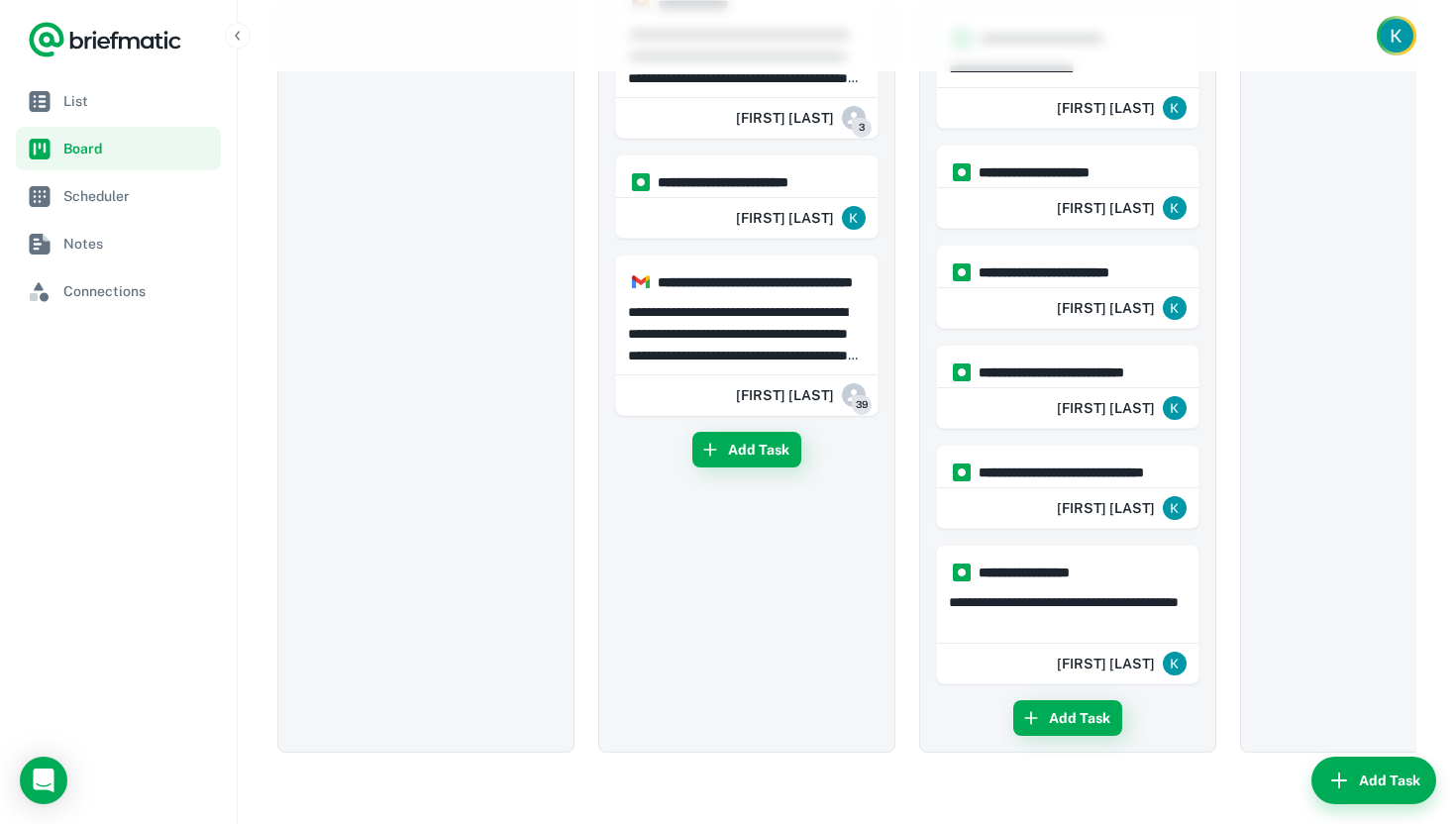 scroll, scrollTop: 0, scrollLeft: 0, axis: both 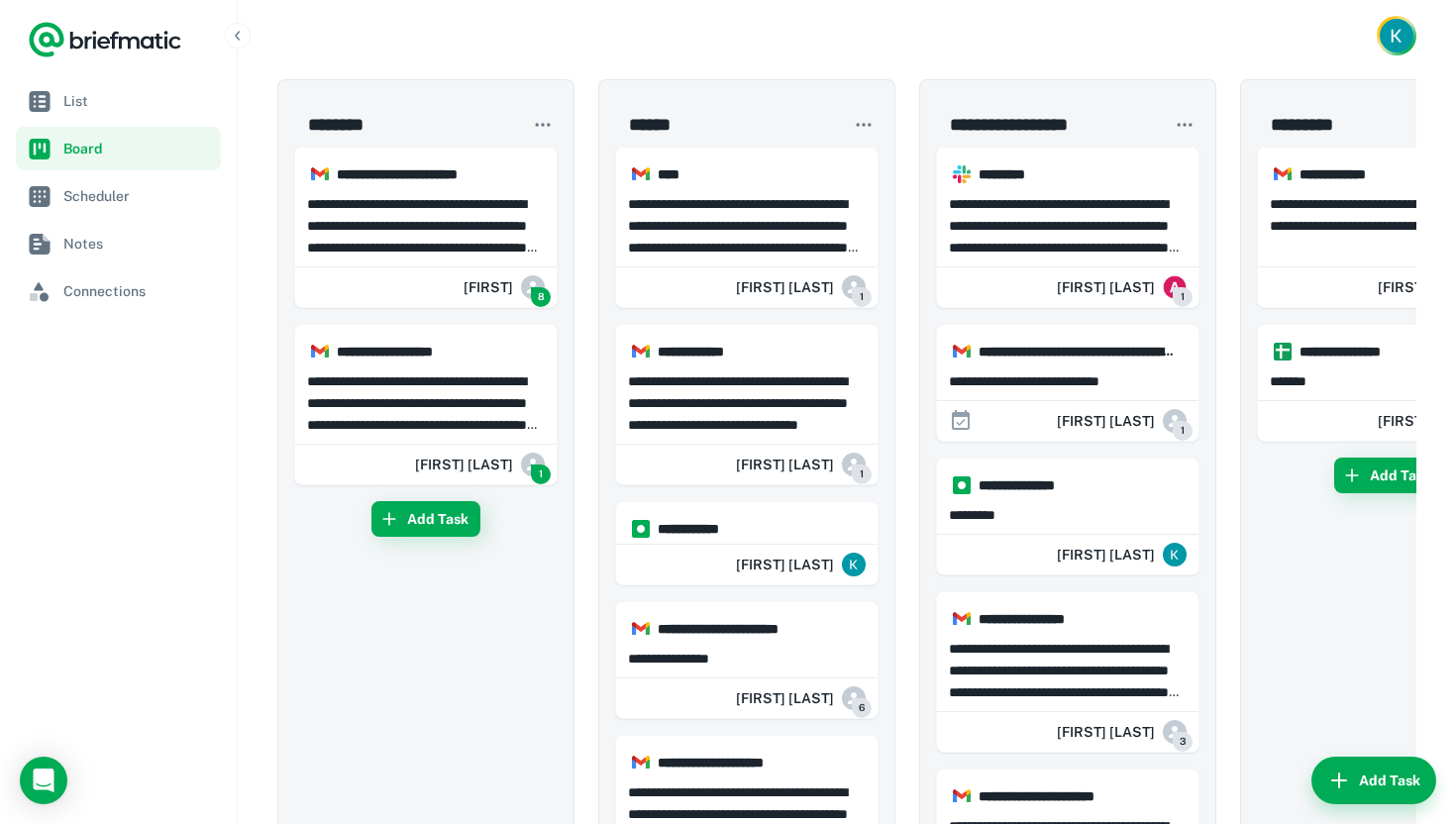 click at bounding box center (847, 36) 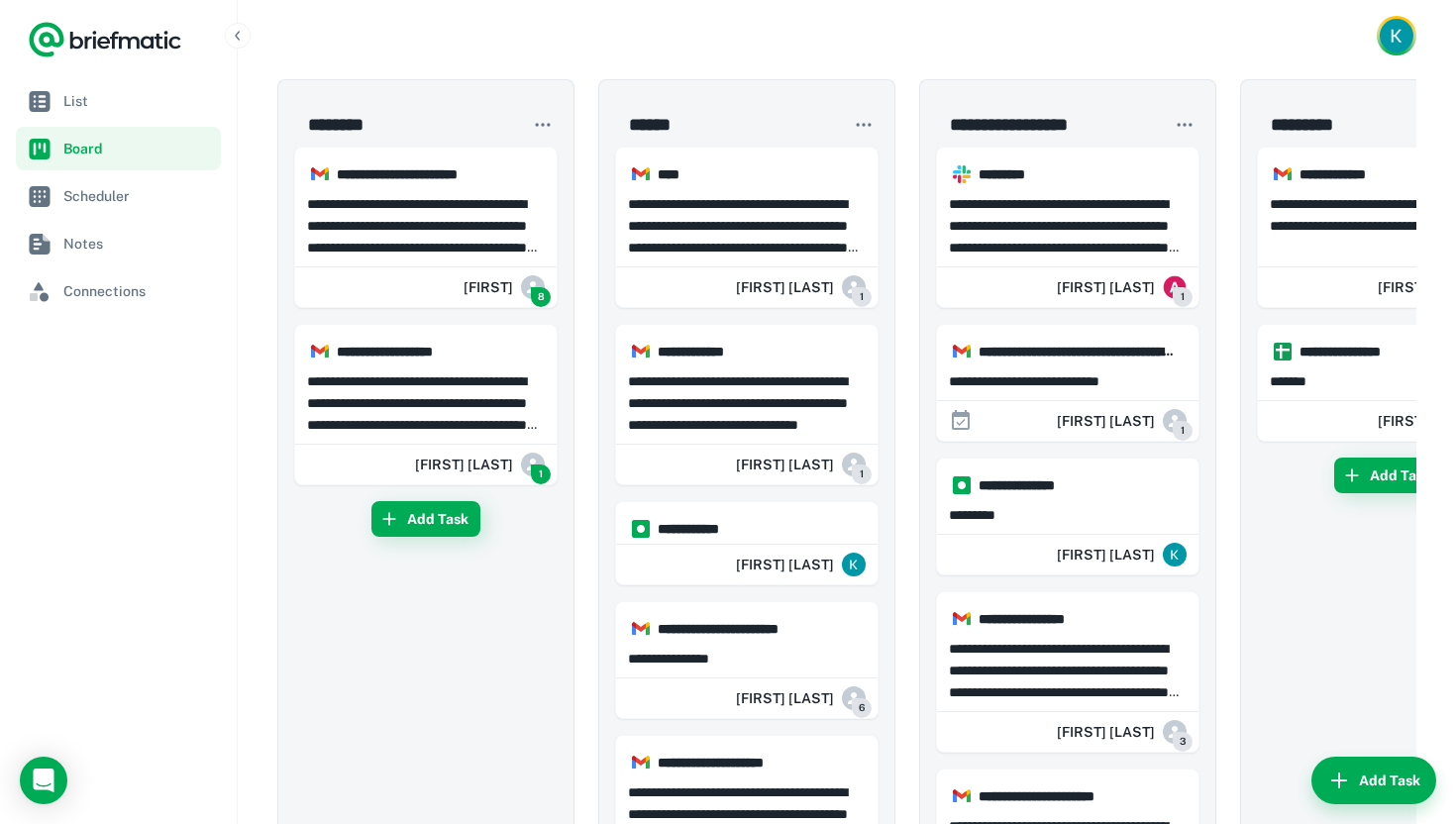 click on "Add Task" at bounding box center [426, 1144] 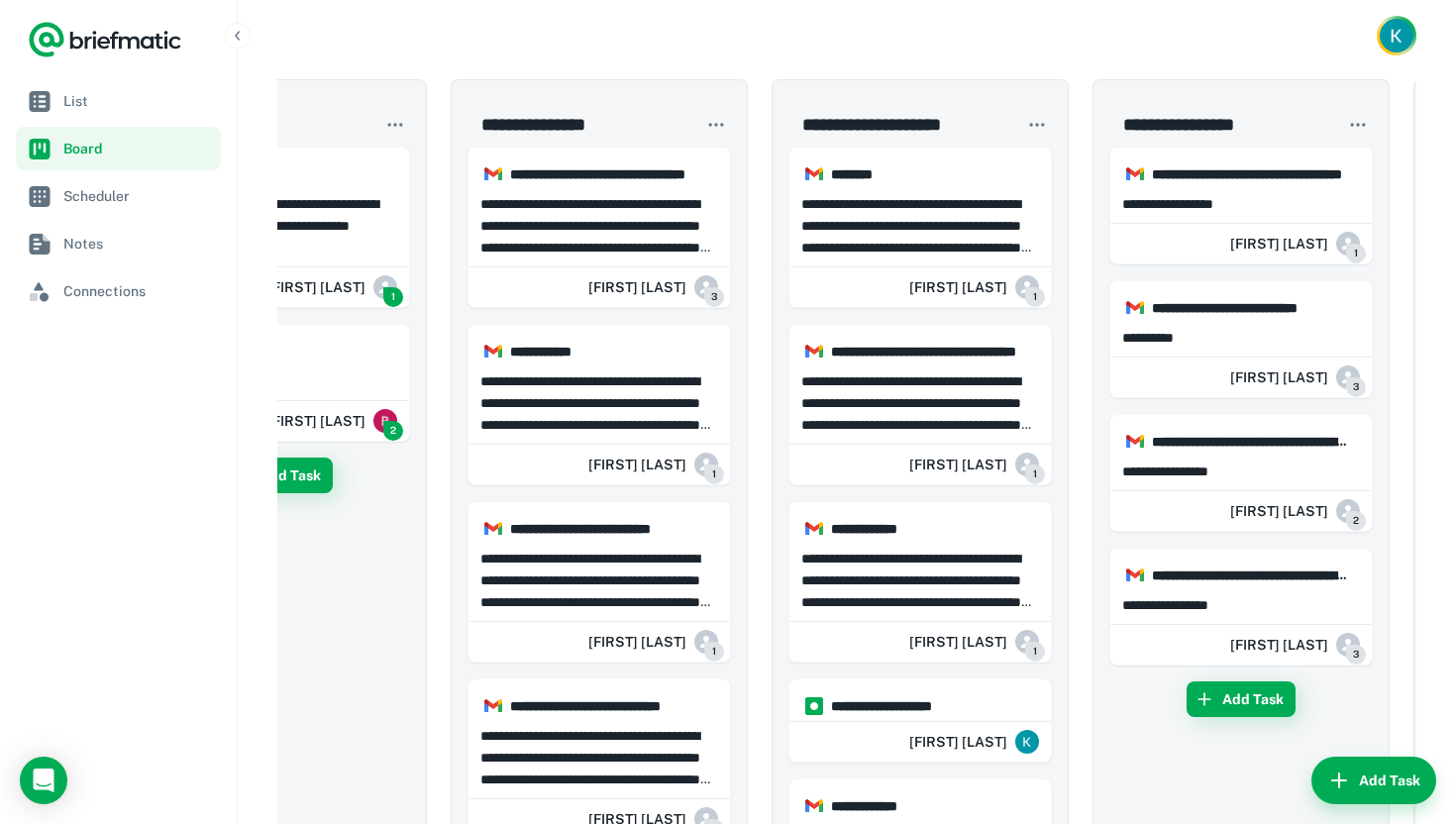scroll, scrollTop: 0, scrollLeft: 1038, axis: horizontal 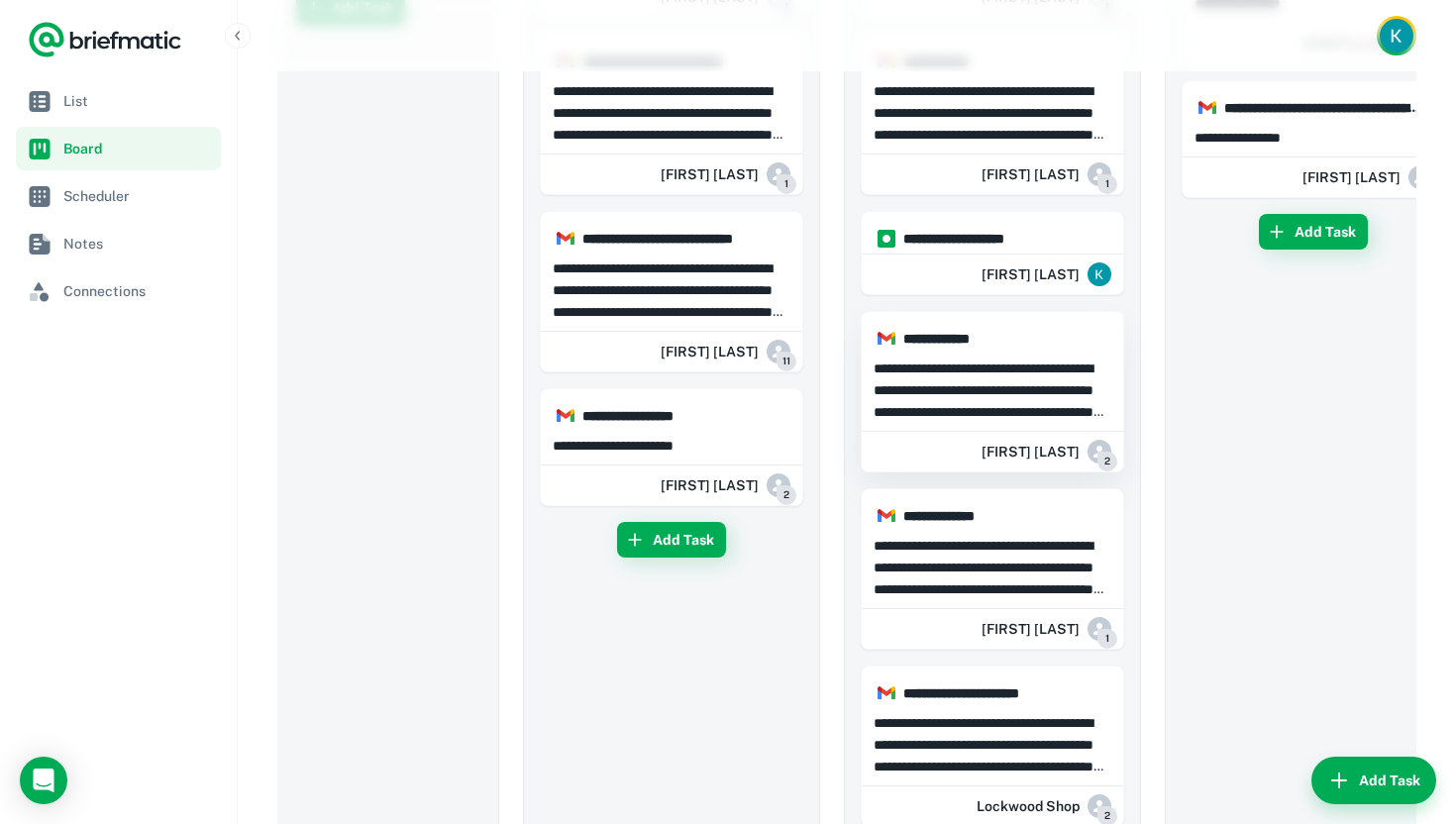 click on "**********" at bounding box center (992, 390) 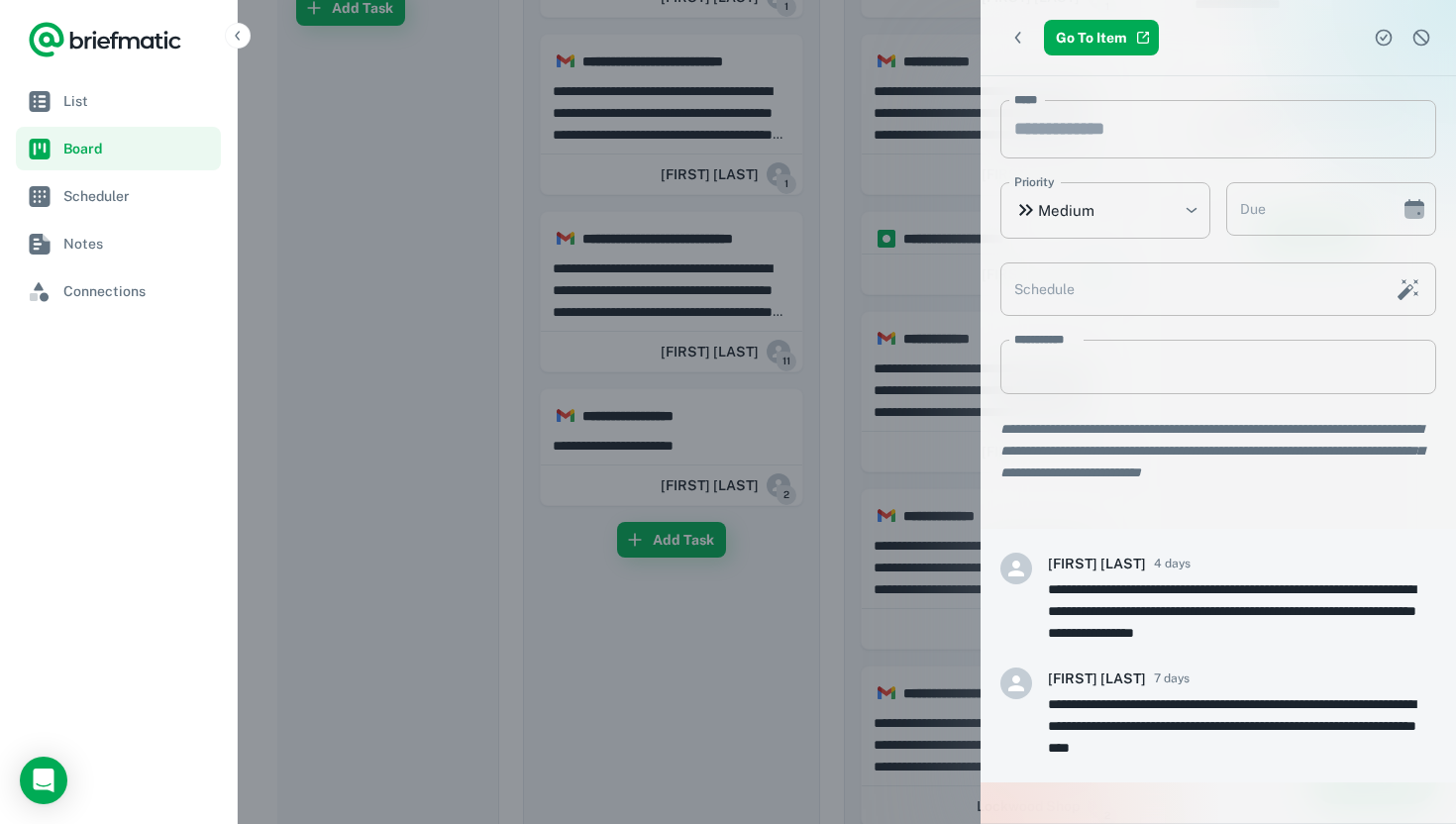 click on "Go To Item" at bounding box center [1218, 38] 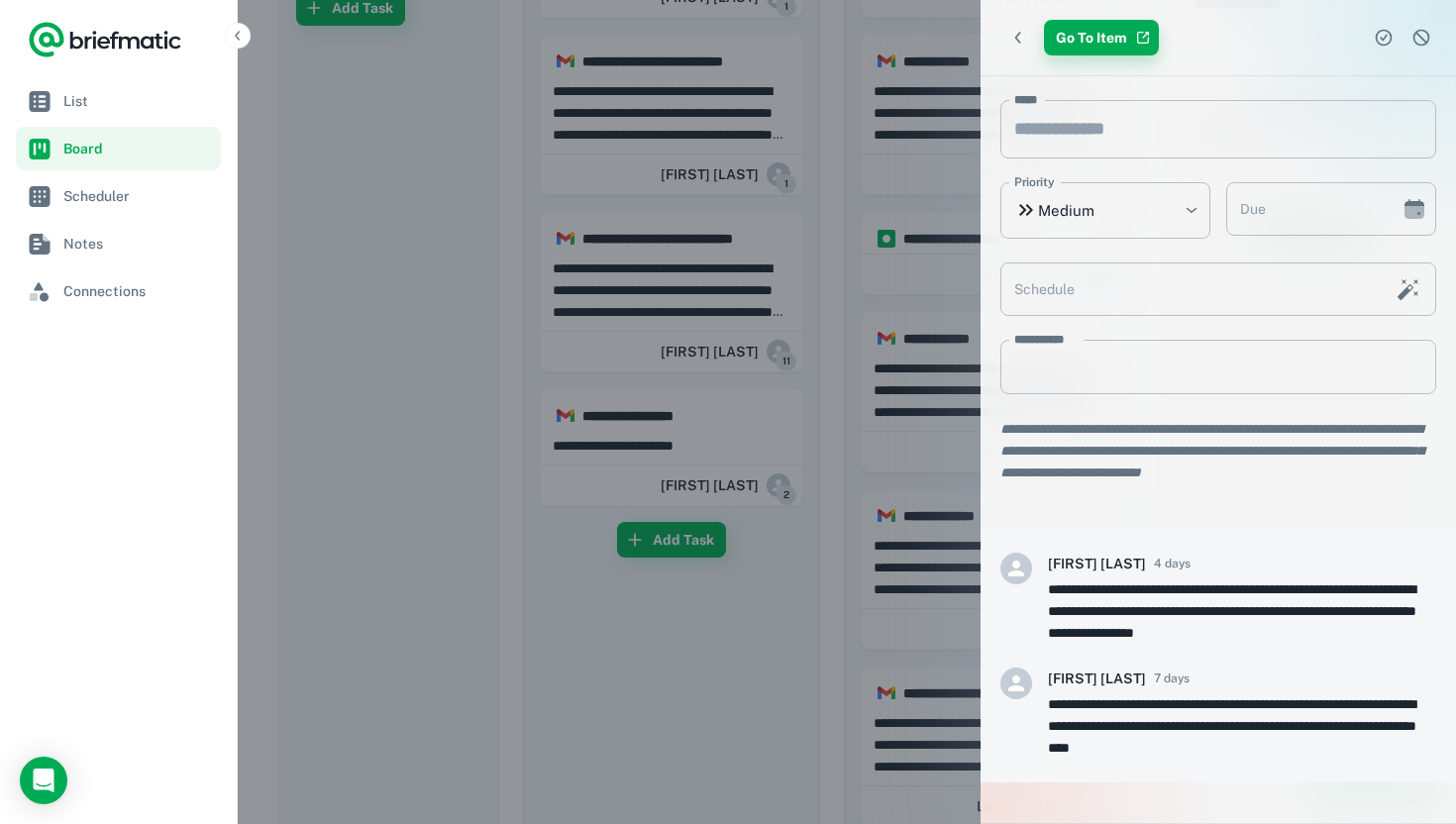 click on "Go To Item" at bounding box center (1101, 38) 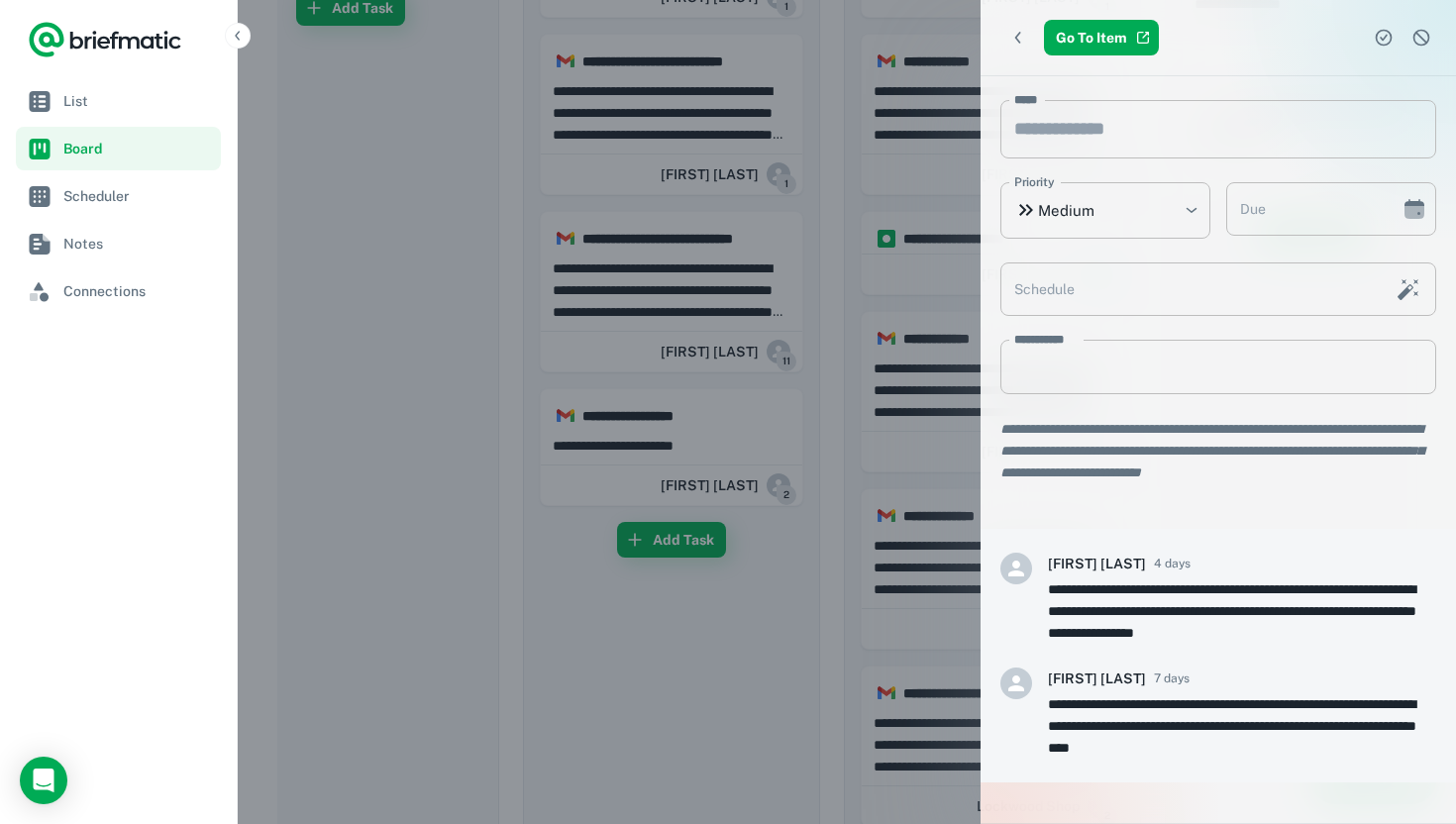 click at bounding box center (728, 412) 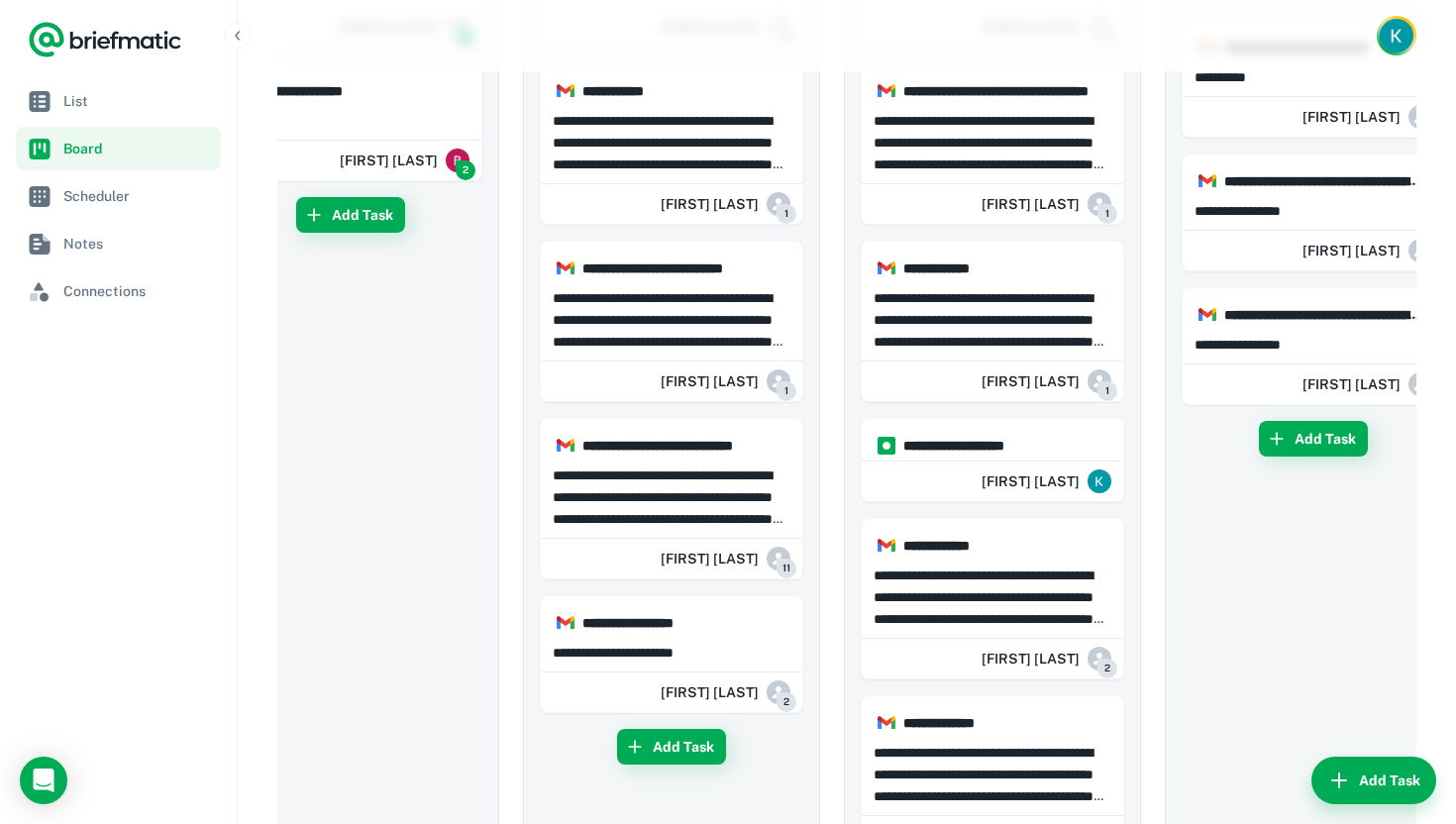scroll, scrollTop: 0, scrollLeft: 0, axis: both 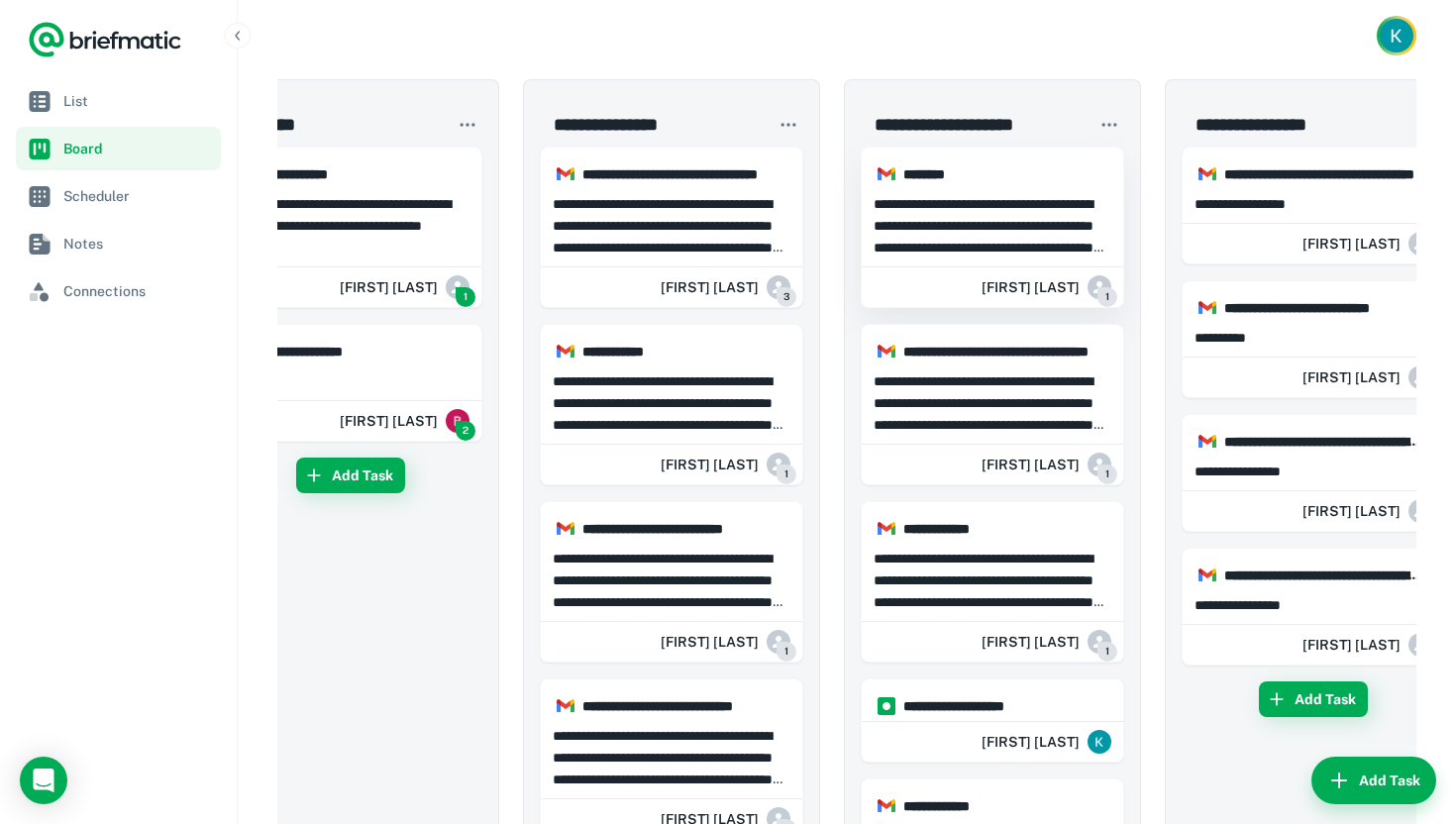 click on "**********" at bounding box center (992, 226) 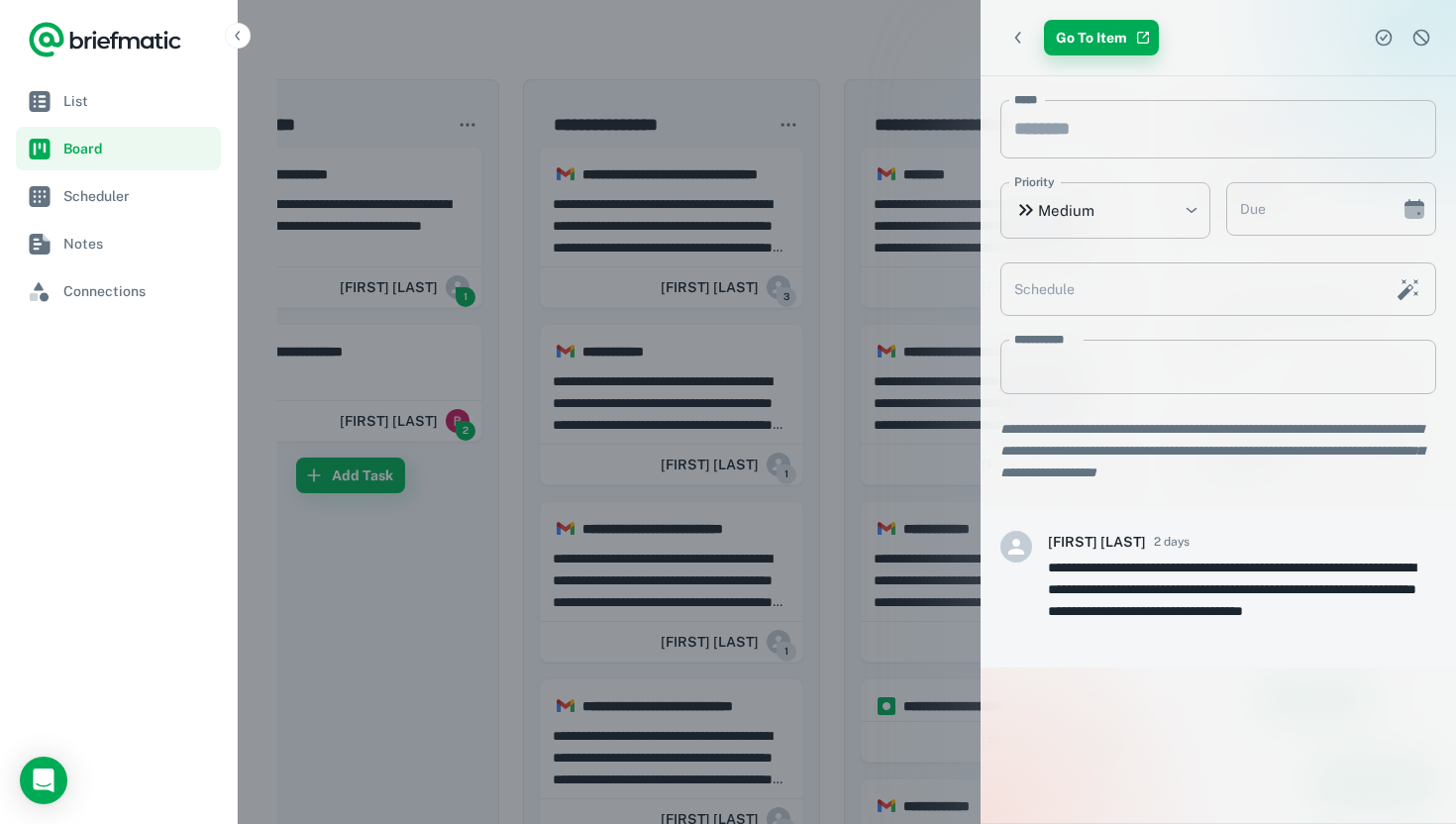 click on "Go To Item" at bounding box center (1101, 38) 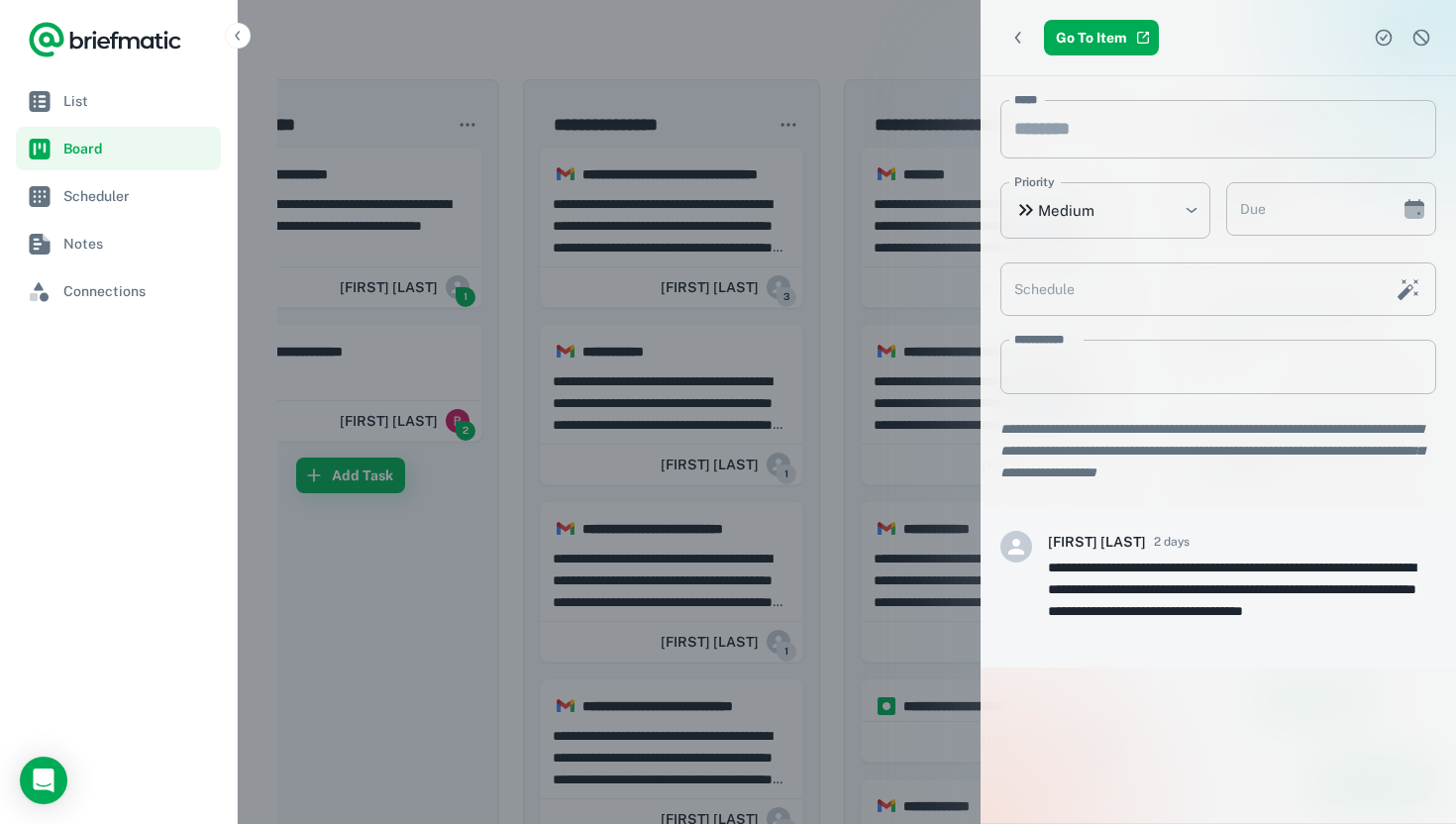 click at bounding box center [728, 412] 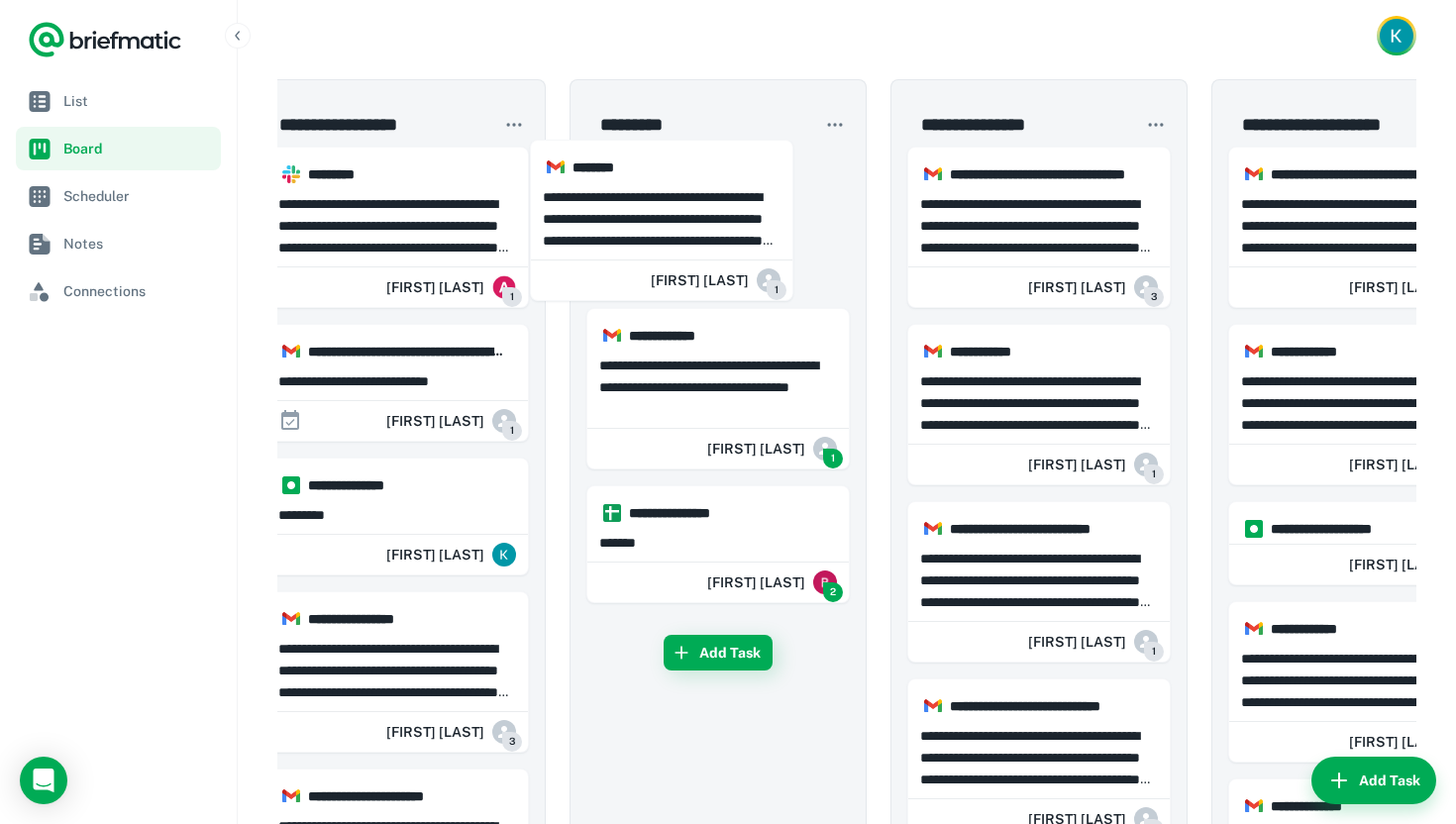 scroll, scrollTop: 0, scrollLeft: 670, axis: horizontal 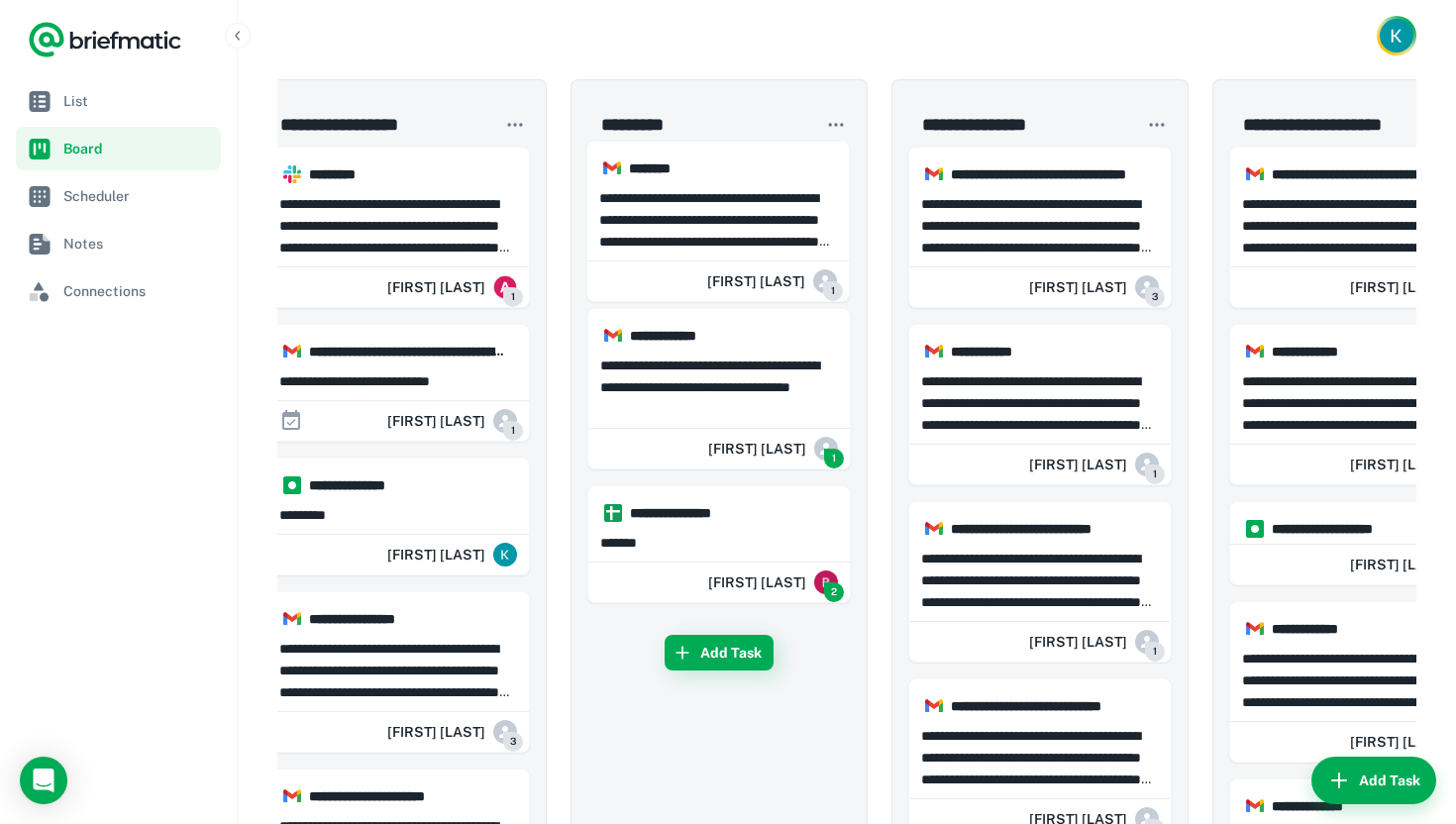 drag, startPoint x: 1002, startPoint y: 193, endPoint x: 718, endPoint y: 190, distance: 284.0158 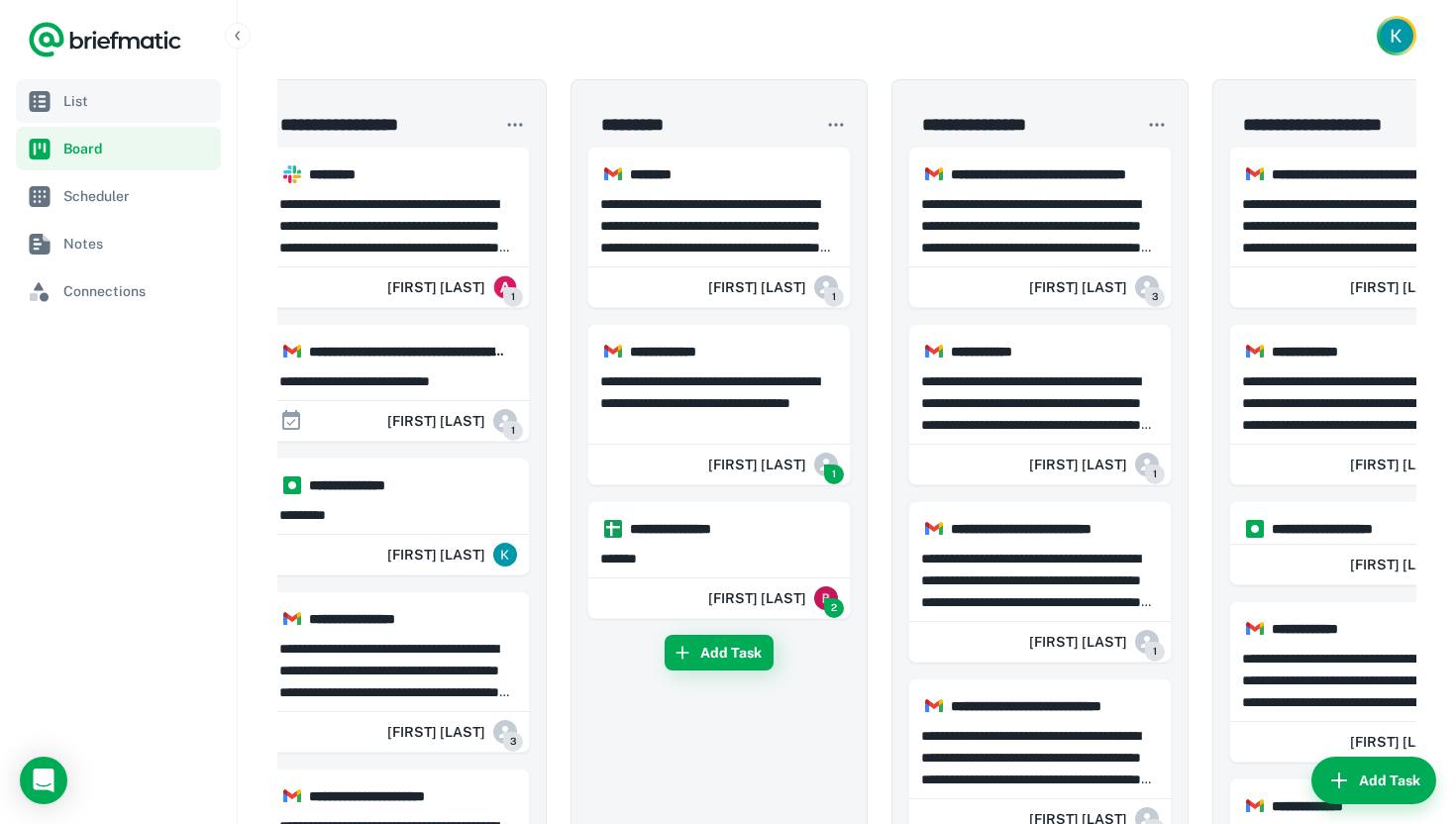 click on "List" at bounding box center (138, 101) 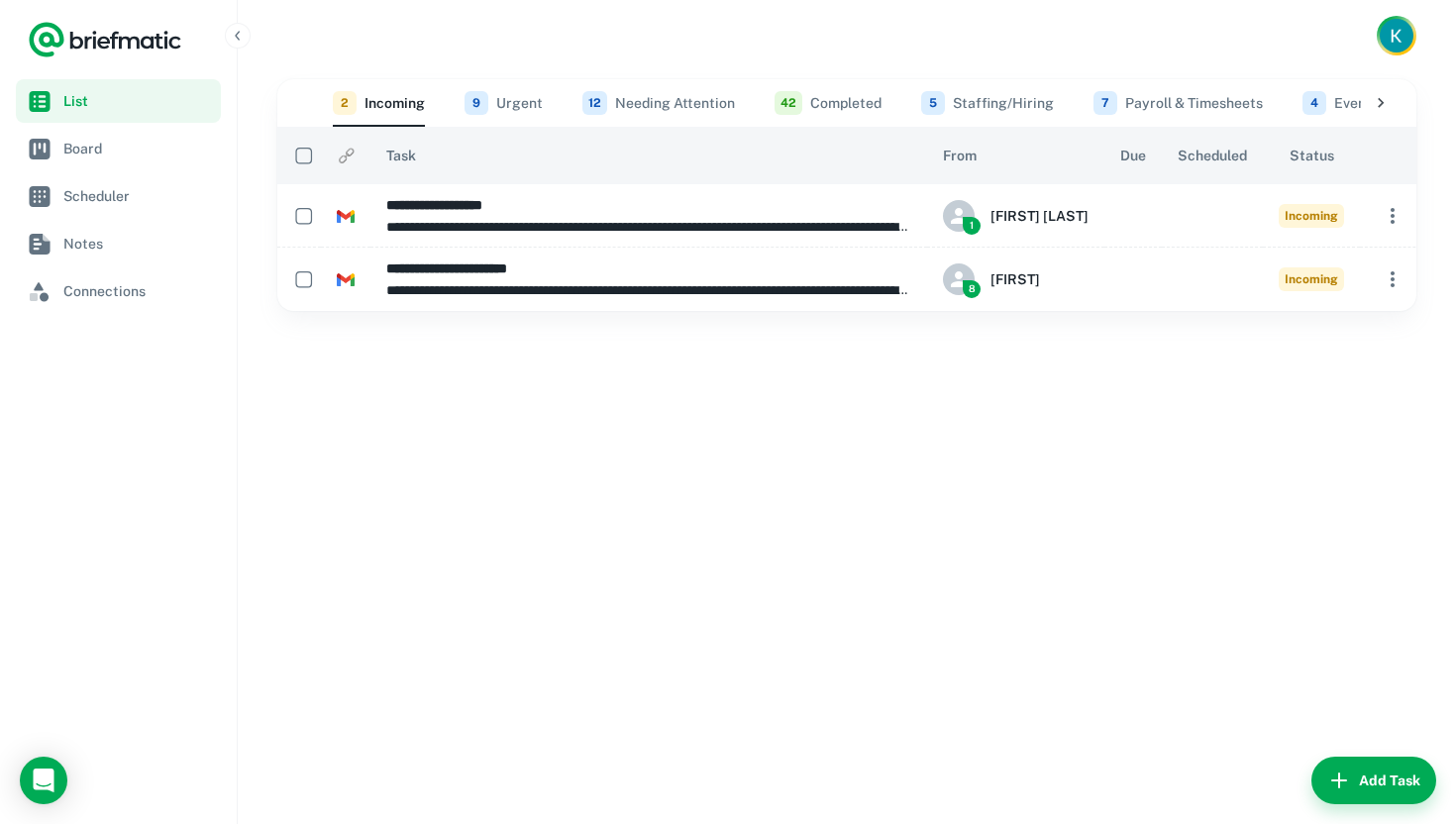 click on "42 Completed" at bounding box center [828, 103] 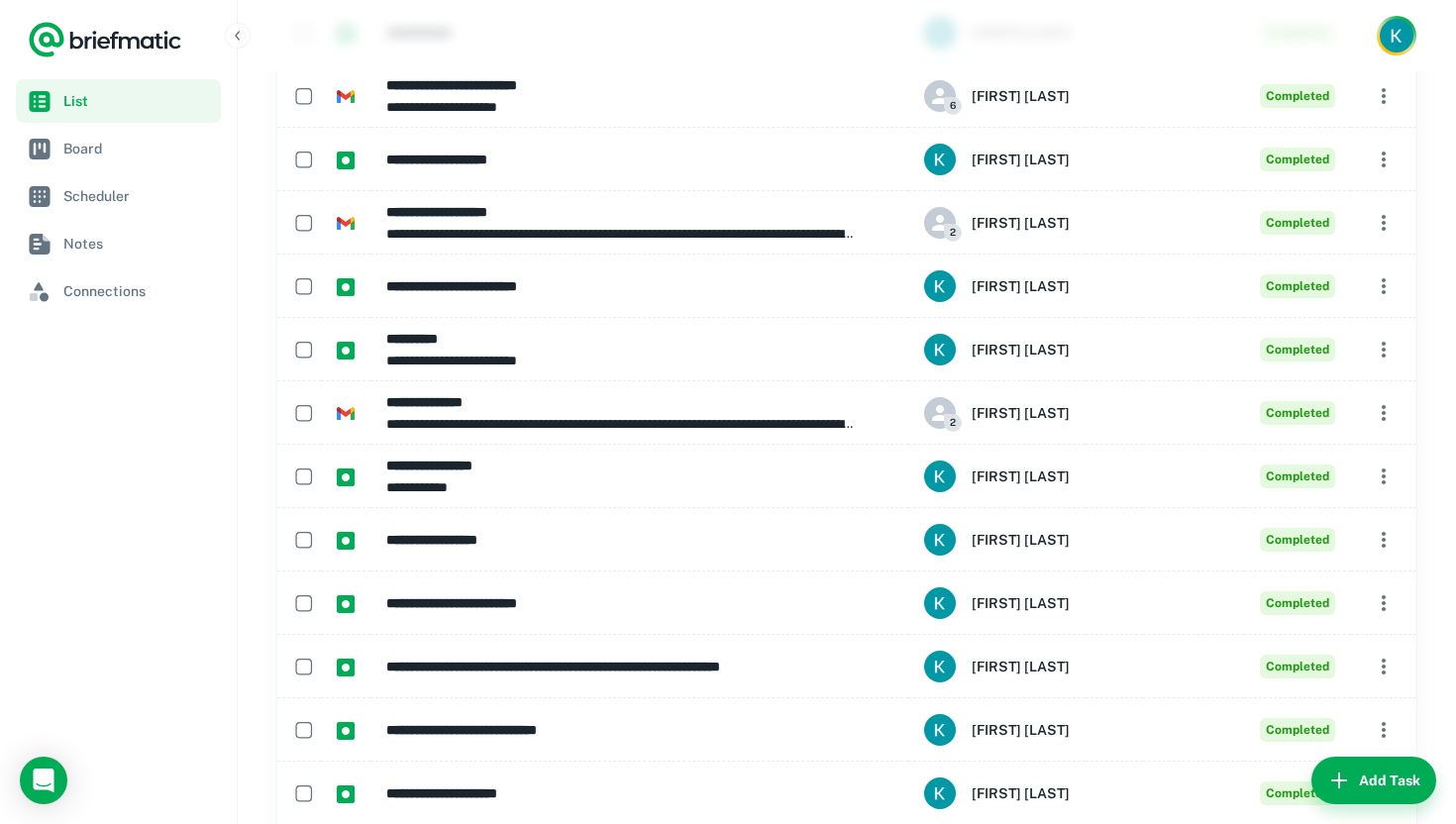 scroll, scrollTop: 2102, scrollLeft: 0, axis: vertical 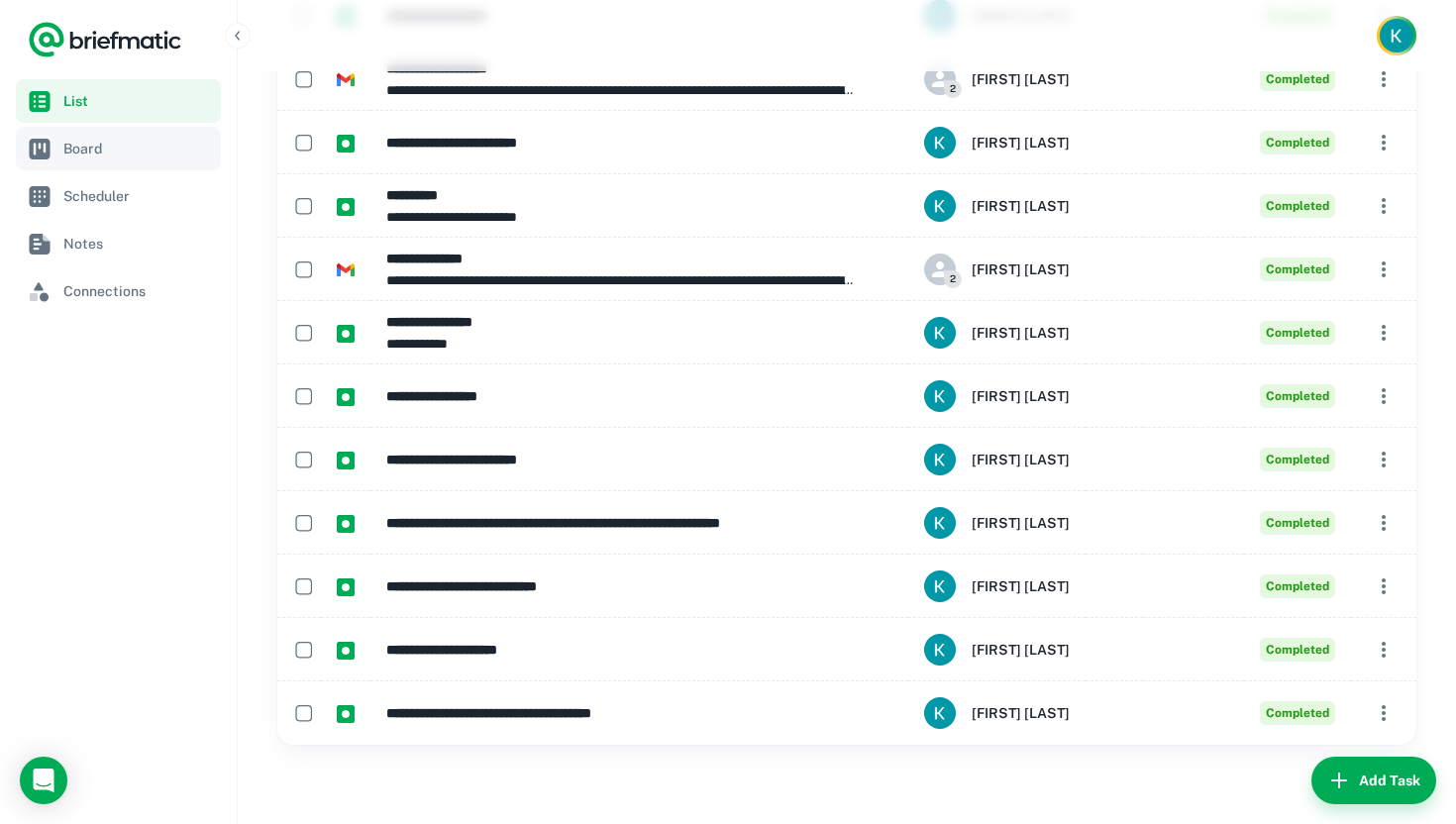 click on "Board" at bounding box center [138, 149] 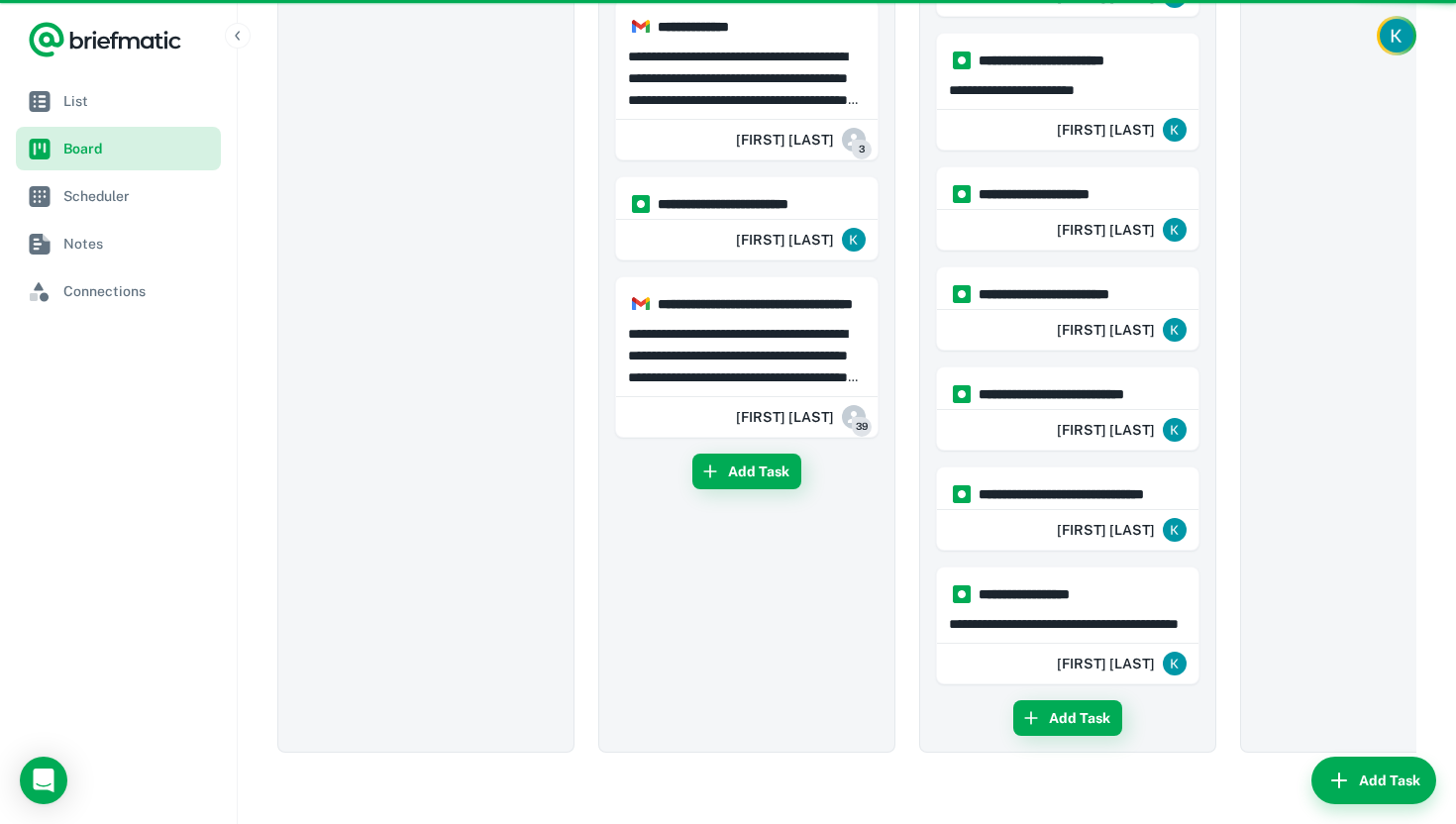 scroll, scrollTop: 0, scrollLeft: 0, axis: both 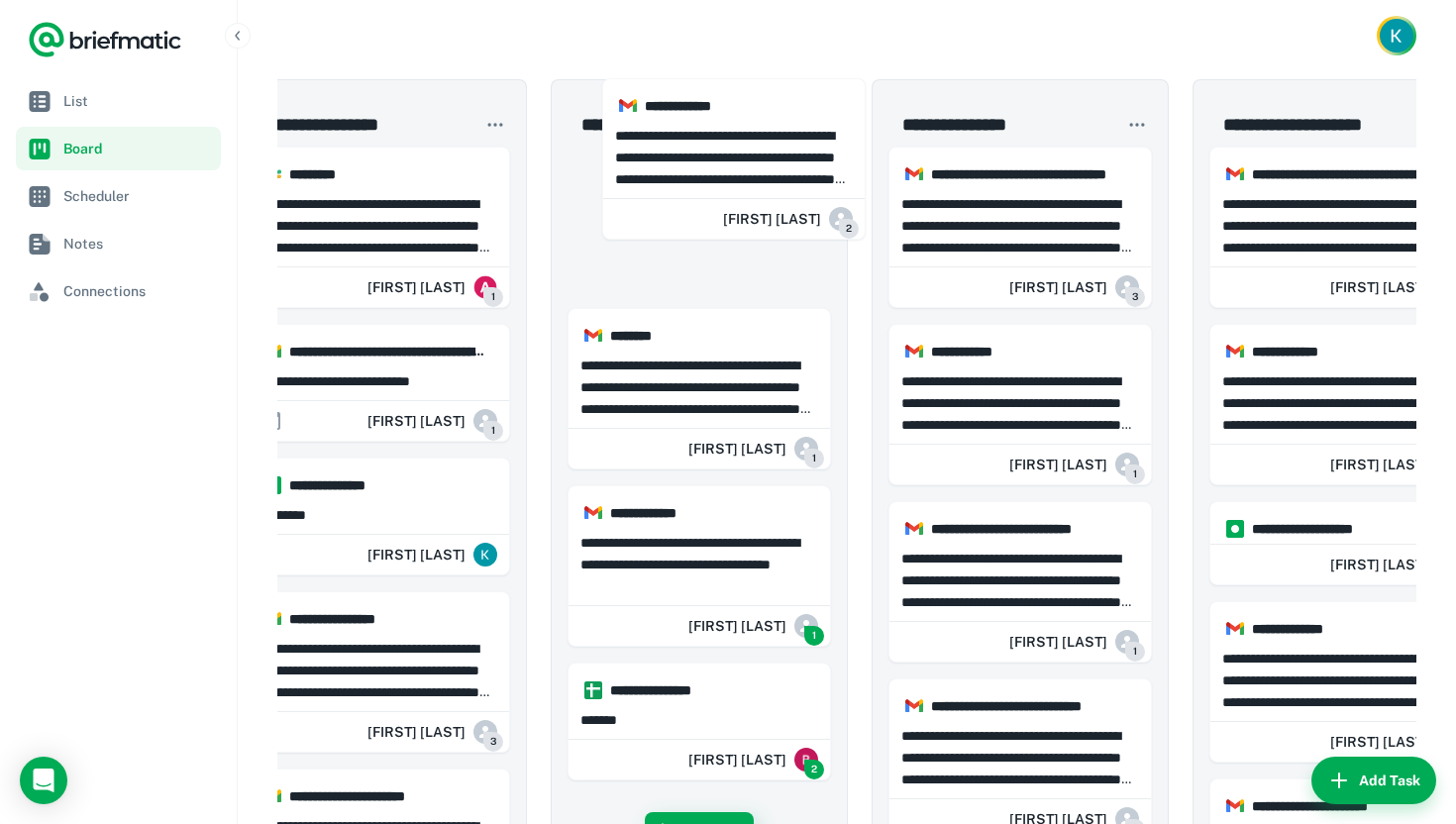 drag, startPoint x: 1117, startPoint y: 265, endPoint x: 736, endPoint y: 179, distance: 390.5855 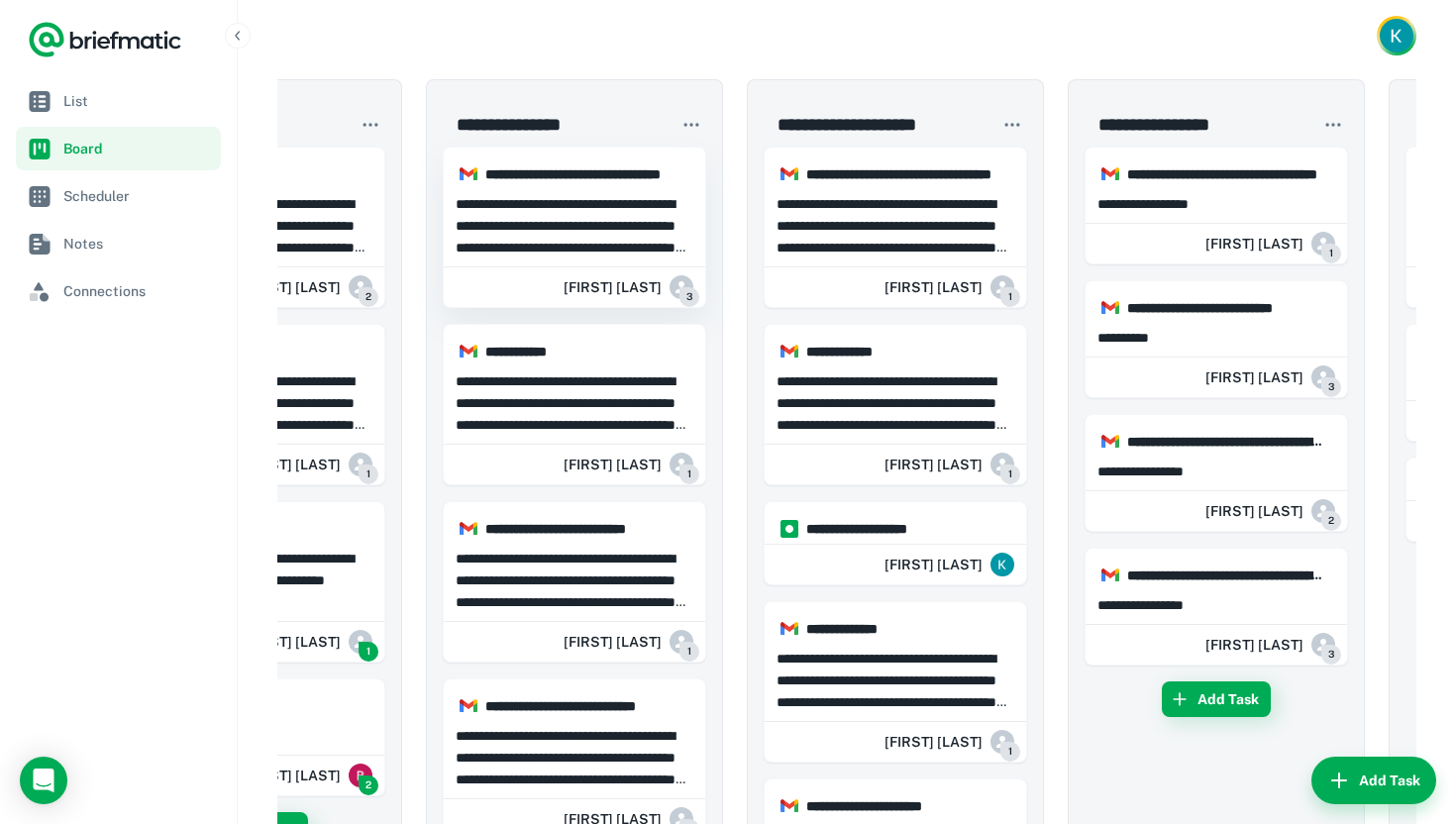 scroll, scrollTop: 0, scrollLeft: 1351, axis: horizontal 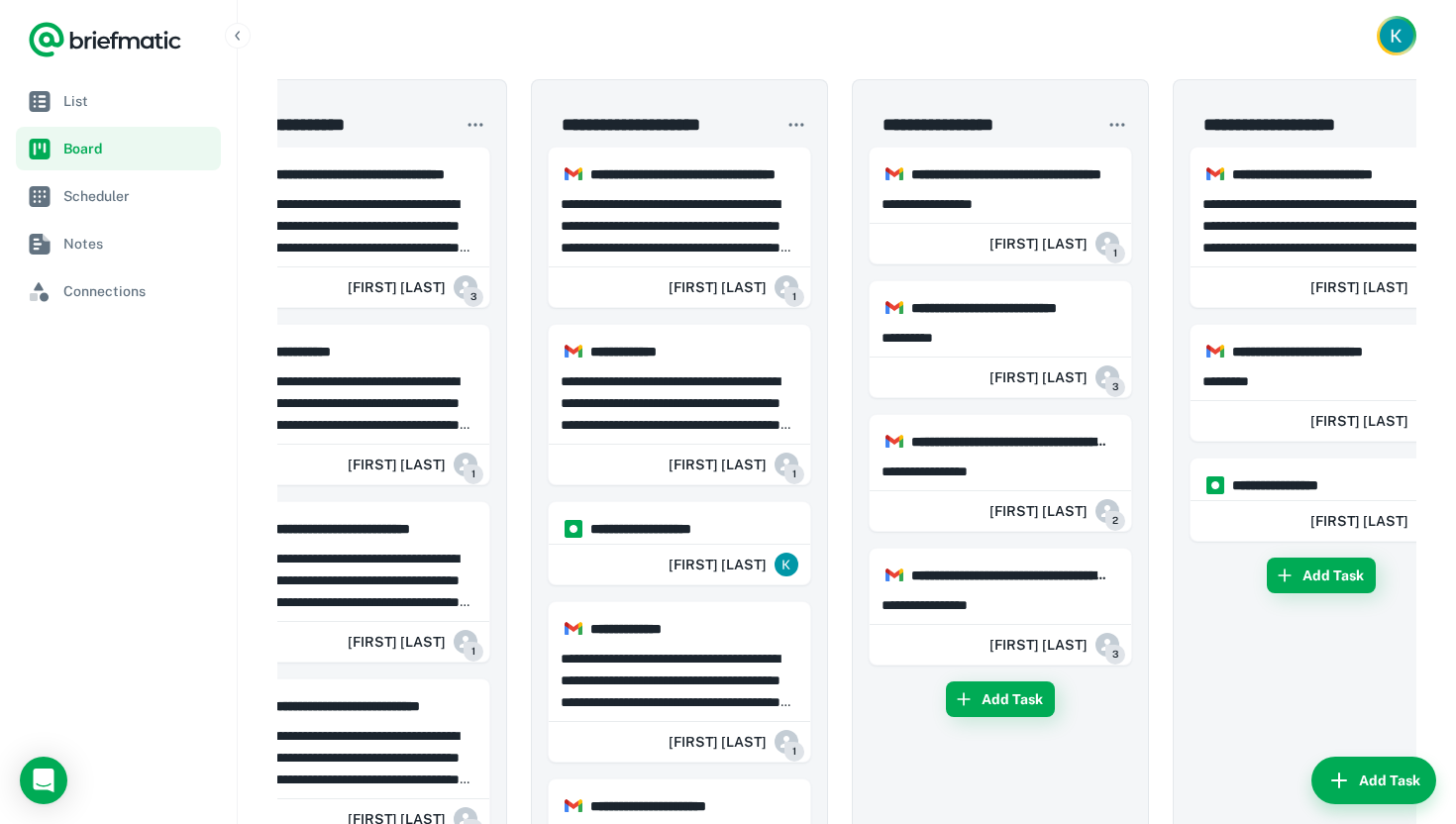 click at bounding box center [847, 36] 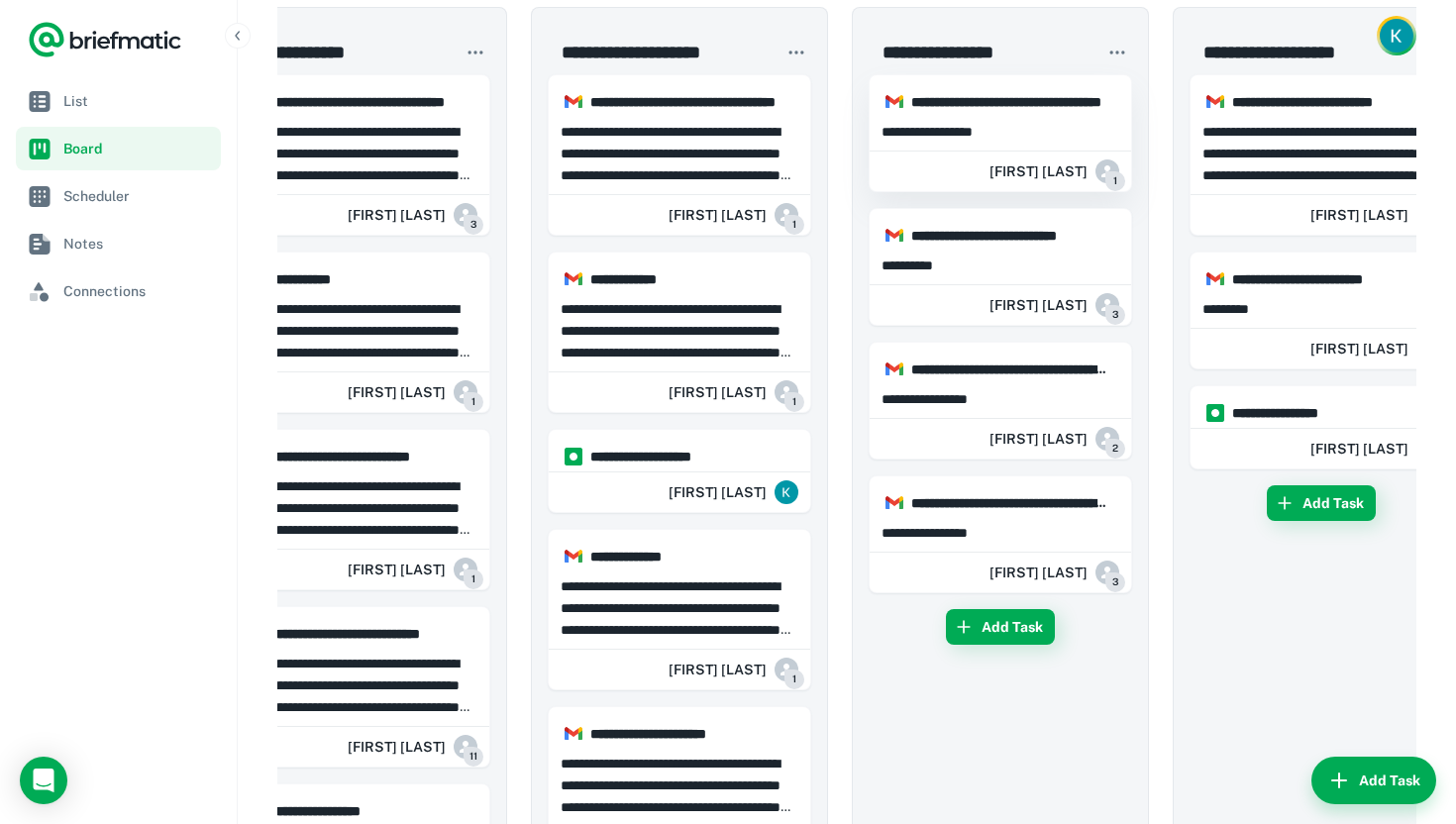 scroll, scrollTop: 82, scrollLeft: 0, axis: vertical 